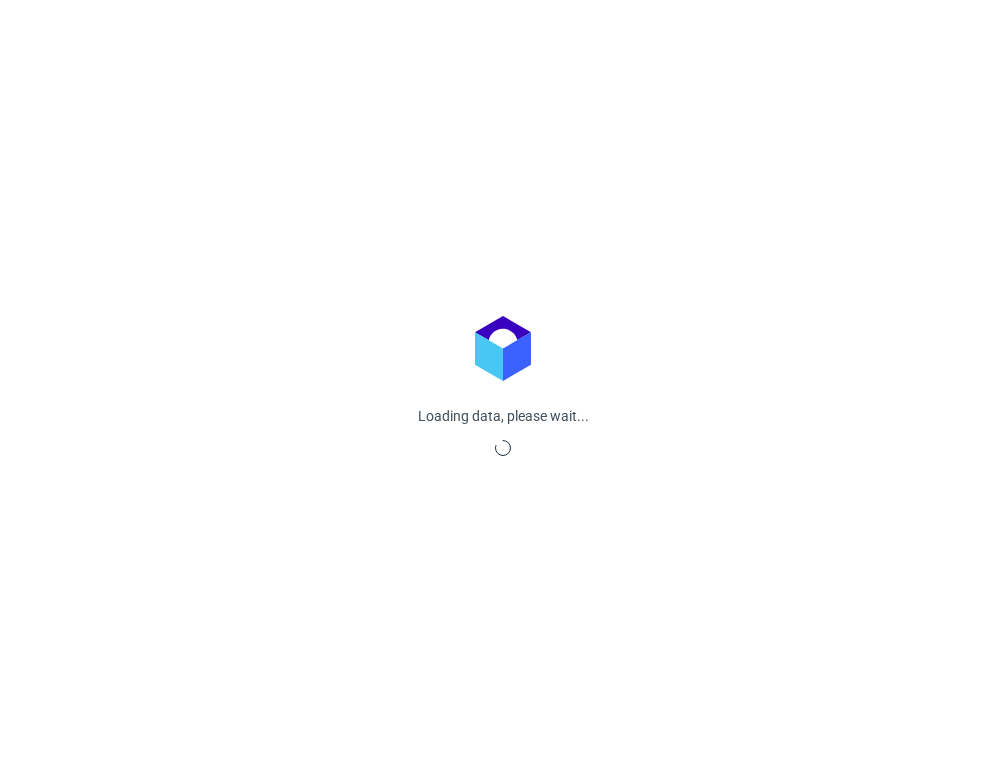 scroll, scrollTop: 0, scrollLeft: 0, axis: both 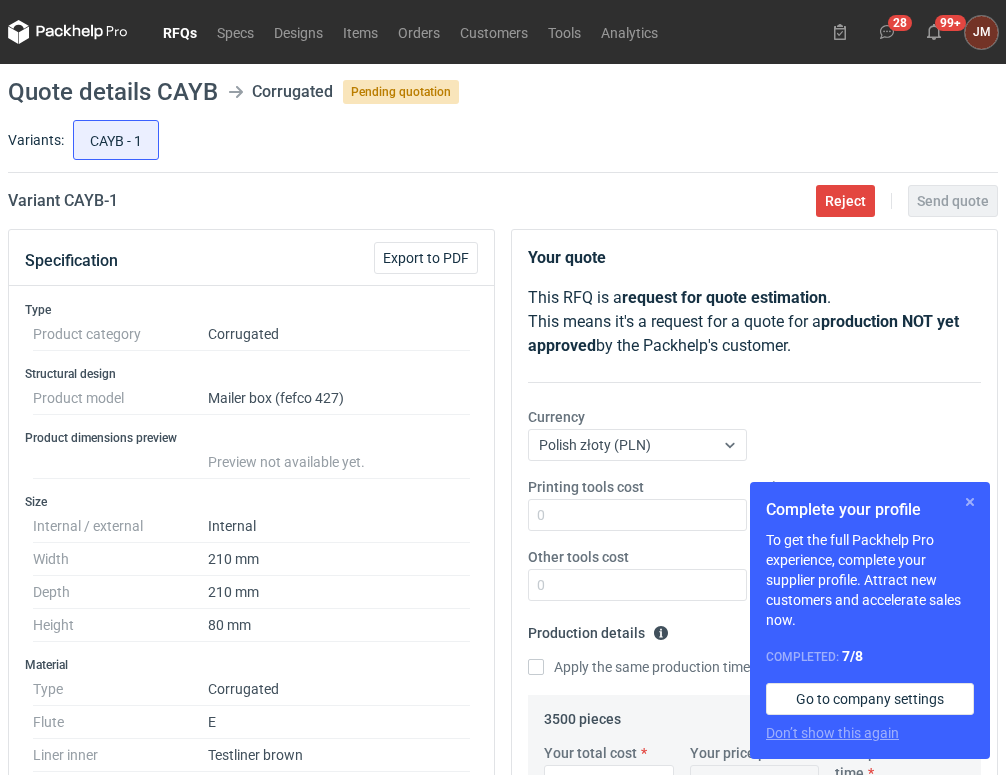 click at bounding box center (970, 502) 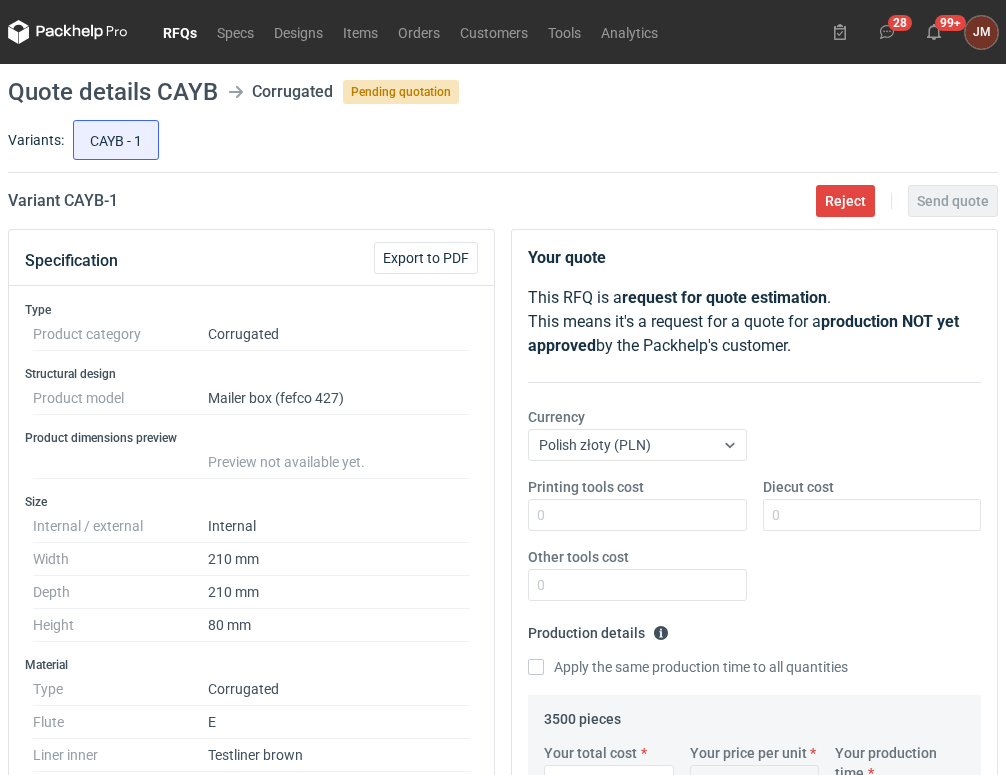 scroll, scrollTop: 310, scrollLeft: 0, axis: vertical 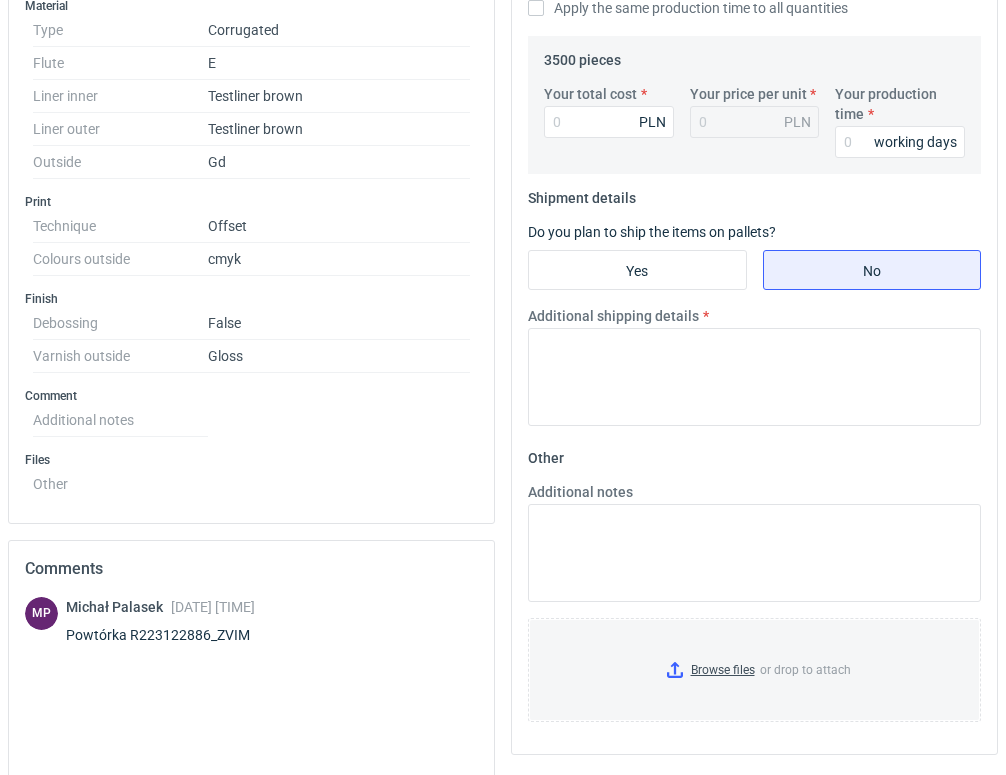 click on "Powtórka R223122886_ZVIM" at bounding box center (170, 635) 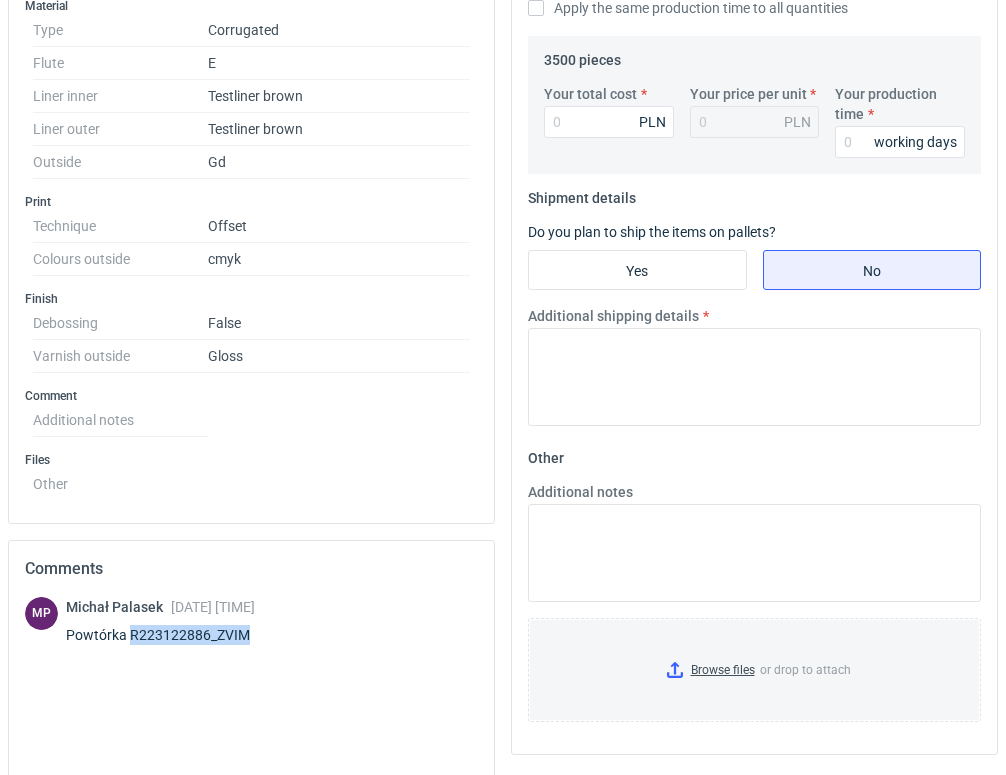 drag, startPoint x: 246, startPoint y: 636, endPoint x: 128, endPoint y: 635, distance: 118.004234 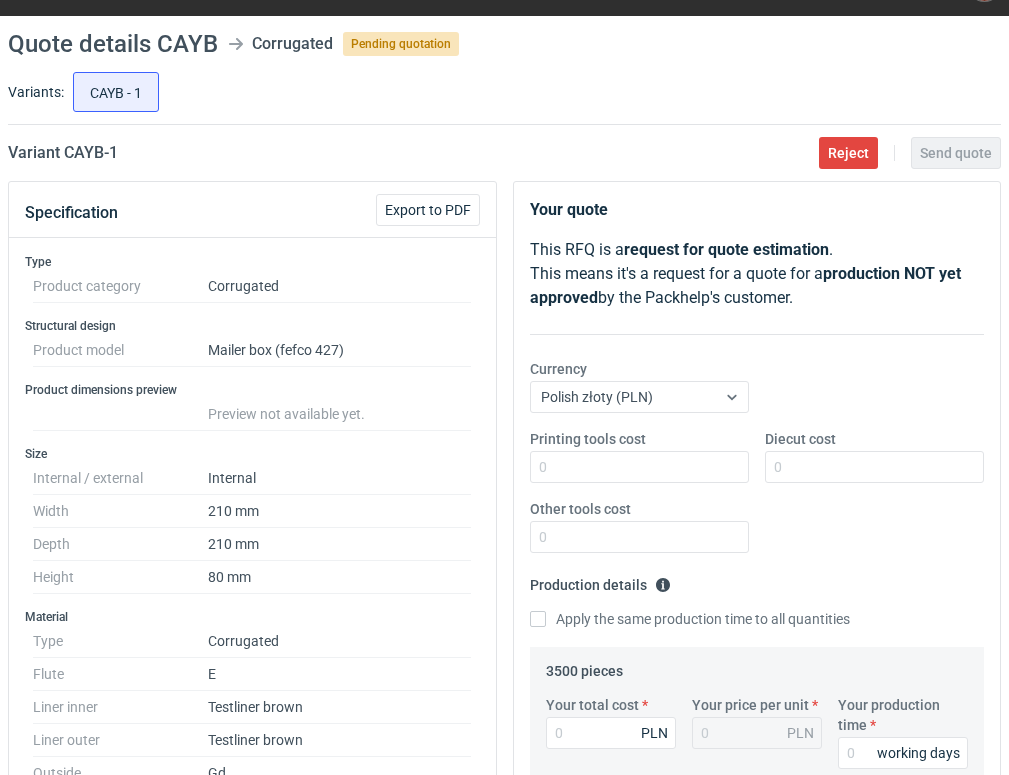 scroll, scrollTop: 39, scrollLeft: 0, axis: vertical 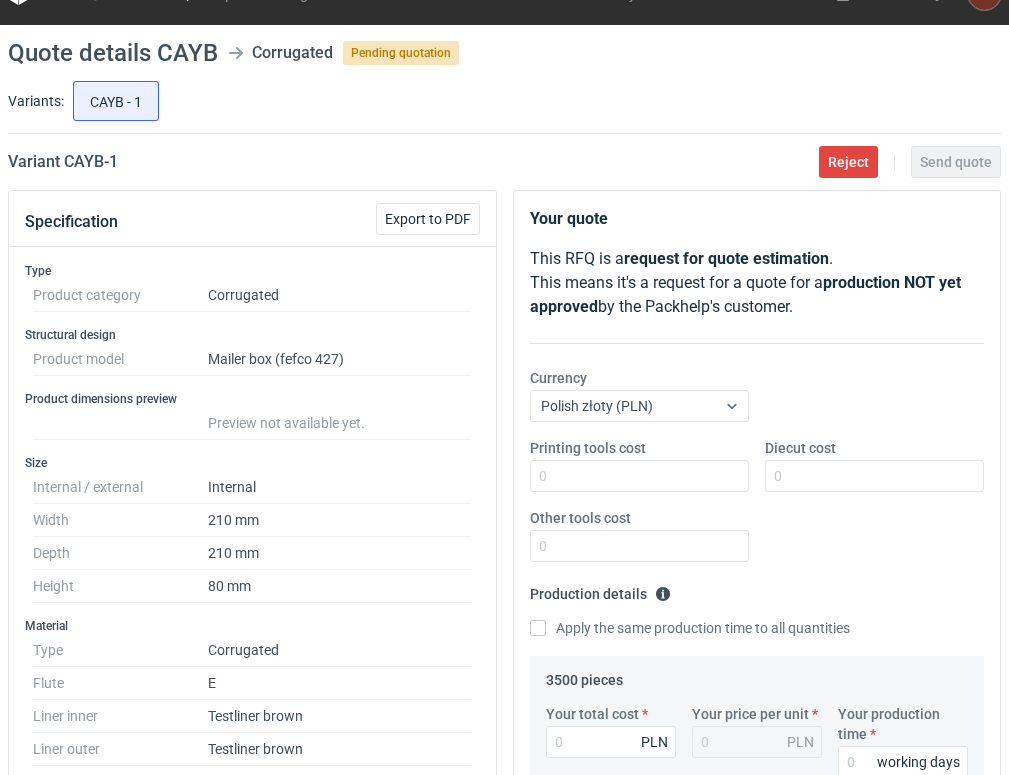 drag, startPoint x: 1007, startPoint y: 306, endPoint x: 1017, endPoint y: 264, distance: 43.174065 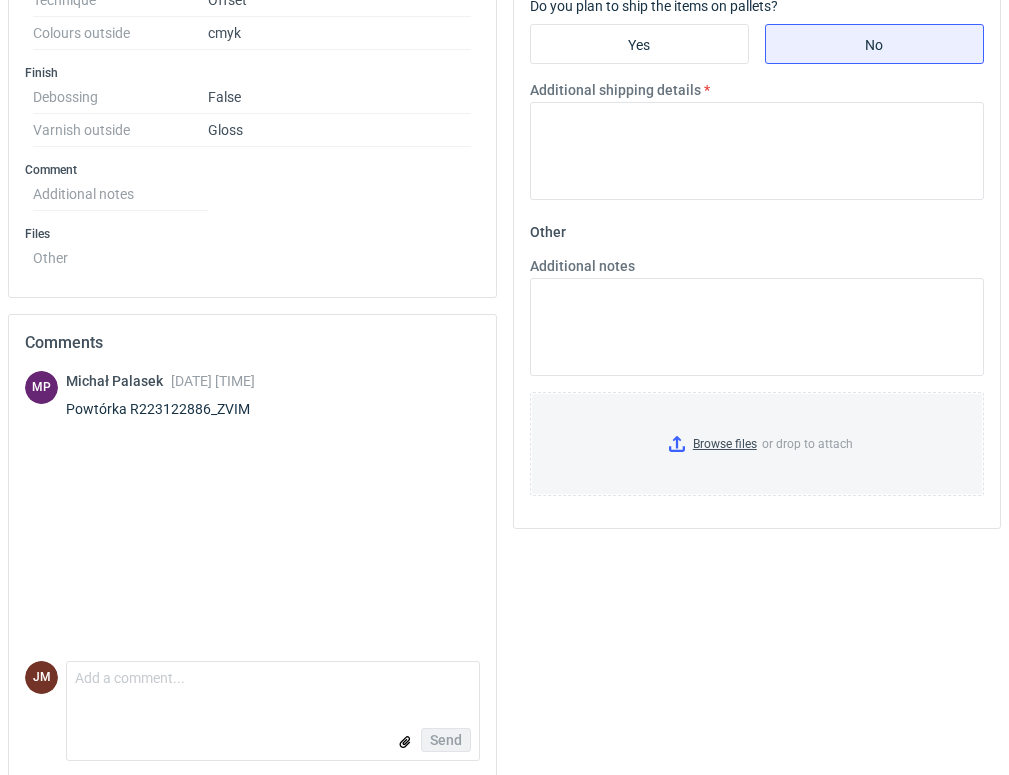 scroll, scrollTop: 904, scrollLeft: 0, axis: vertical 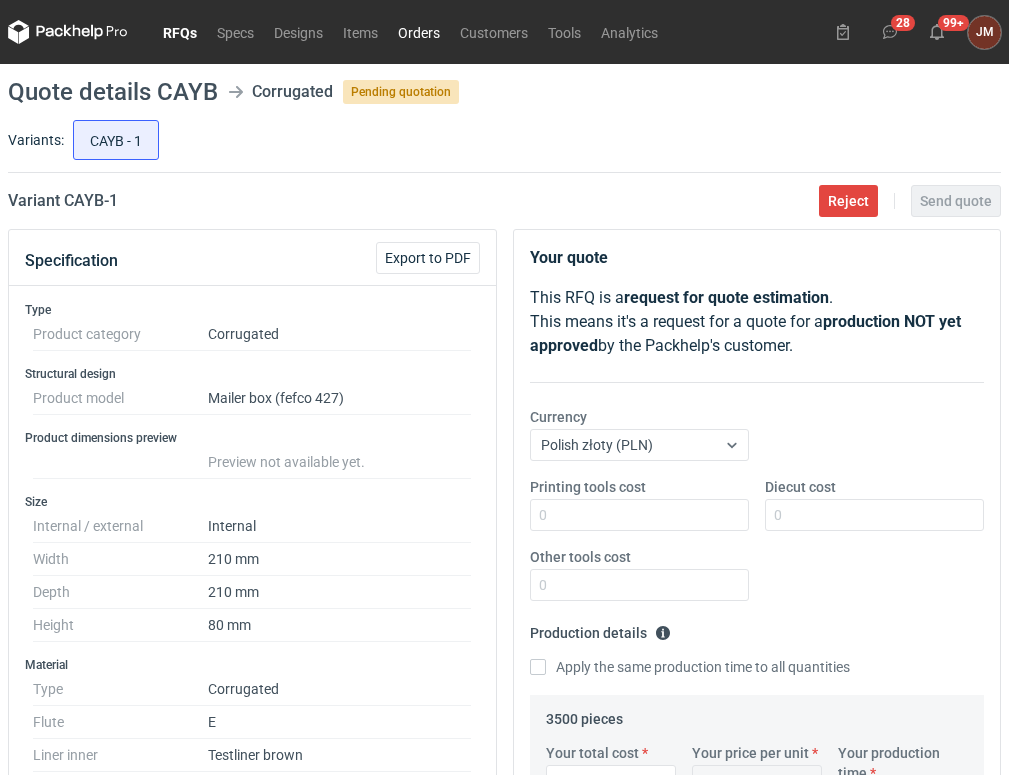 click on "Orders" at bounding box center (419, 32) 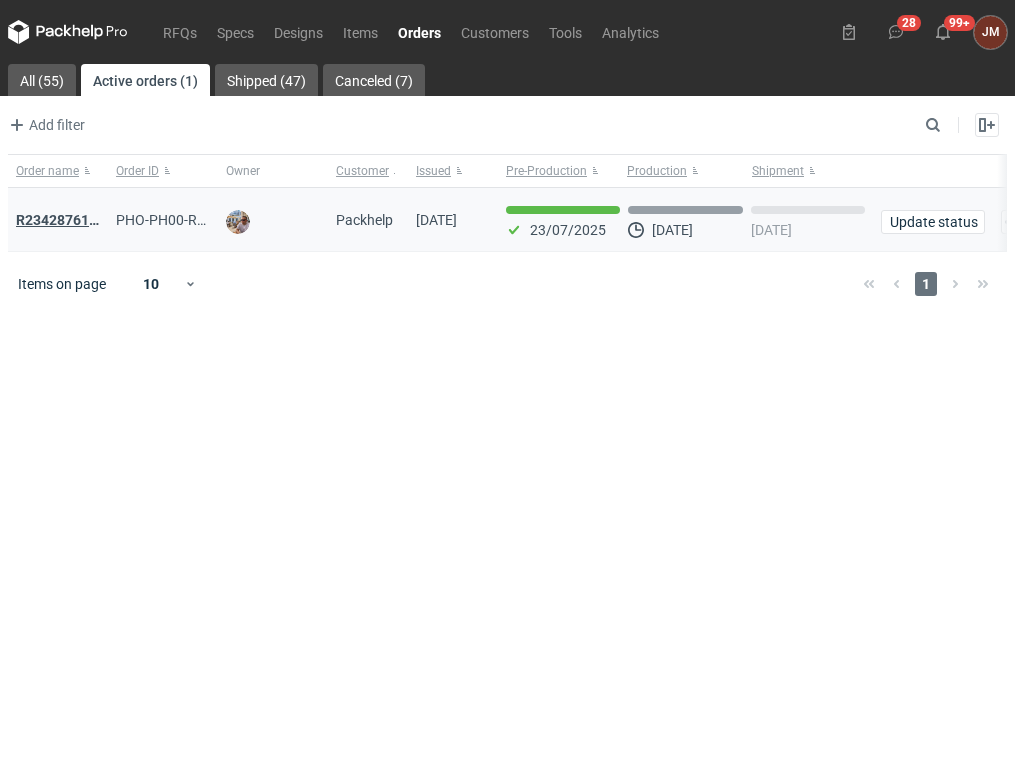 click on "R234287618_XSQC" at bounding box center [78, 220] 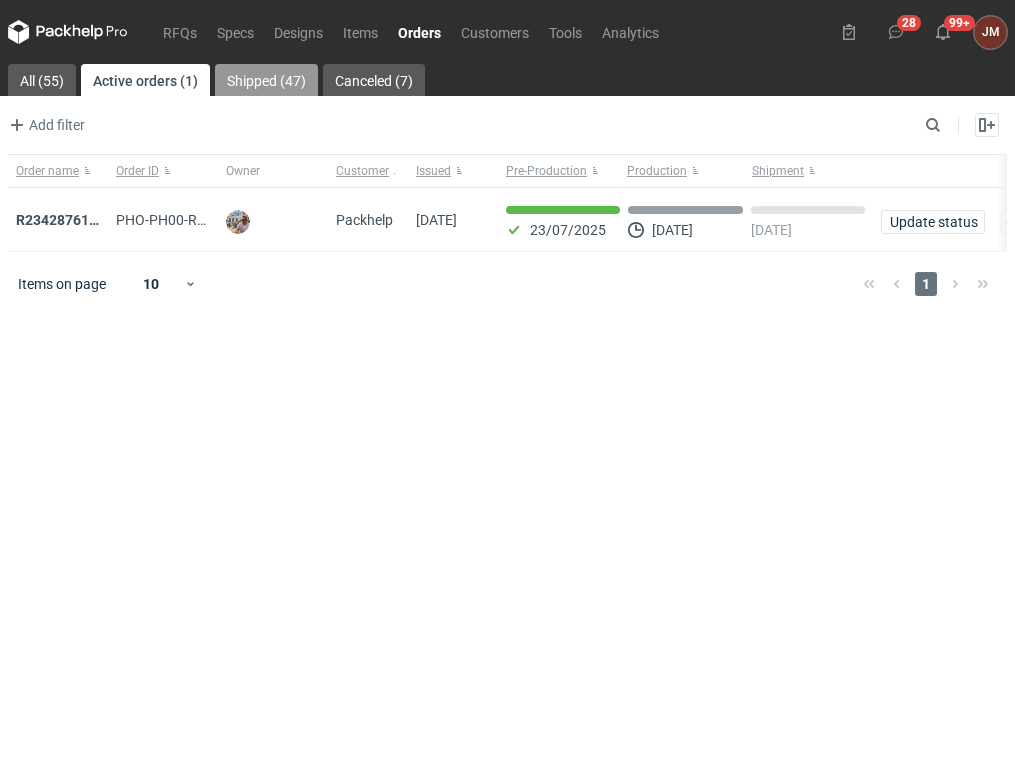 click on "Shipped (47)" at bounding box center (266, 80) 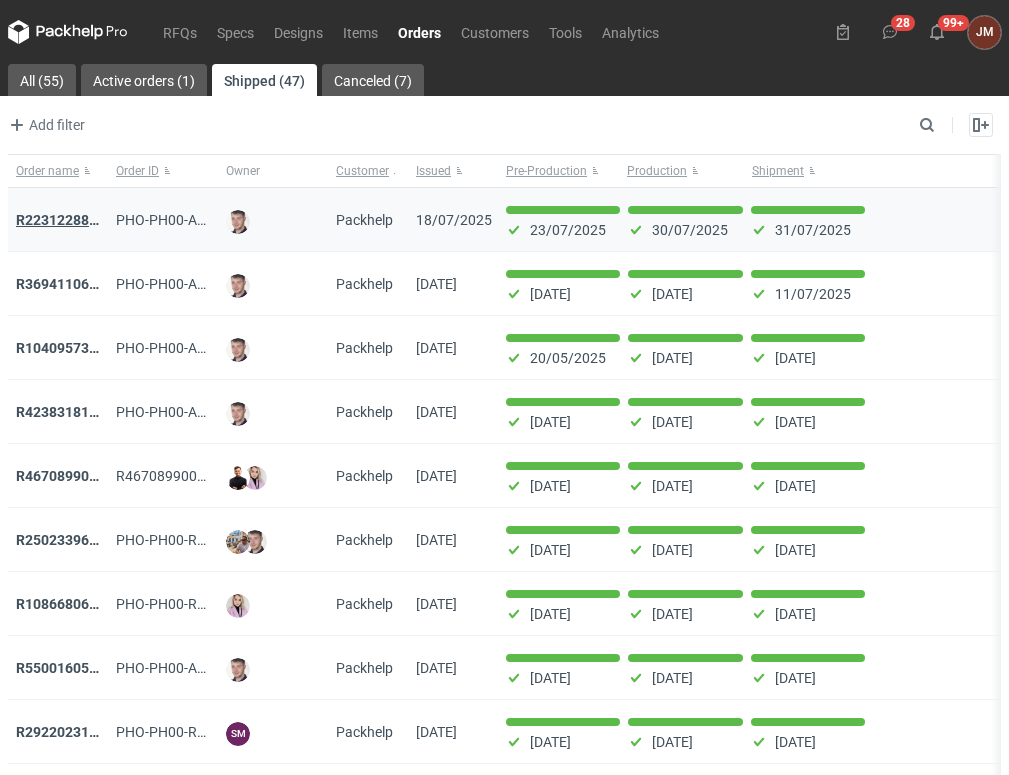 click on "R223122886_ZVIM" at bounding box center (76, 220) 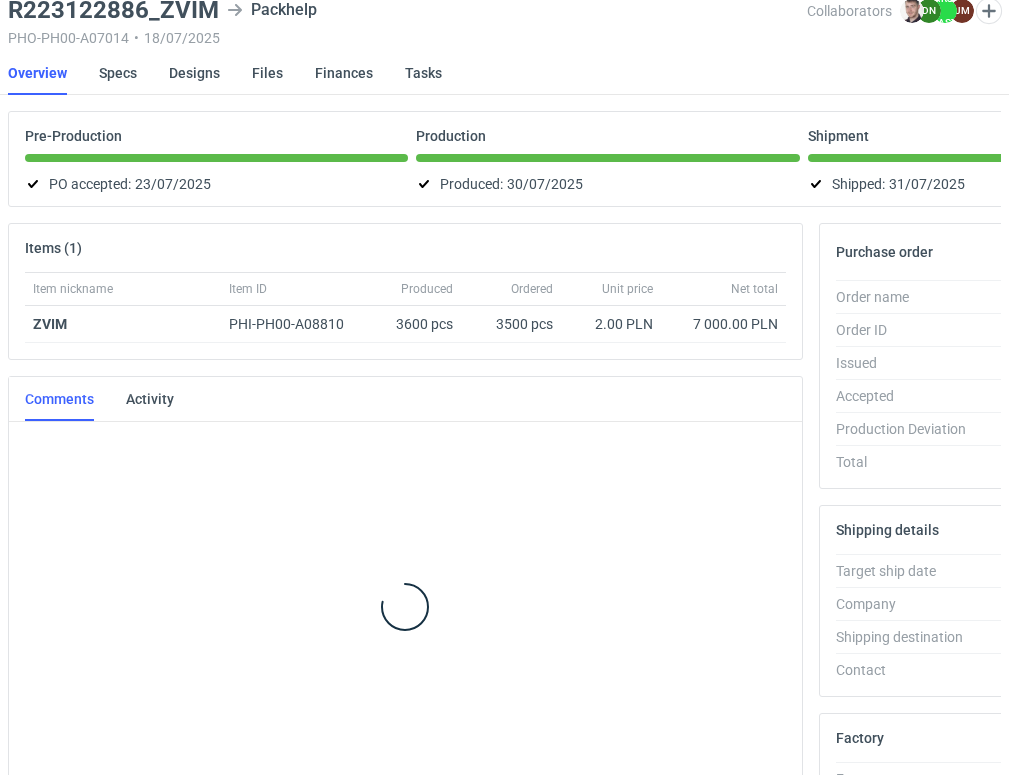 scroll, scrollTop: 103, scrollLeft: 0, axis: vertical 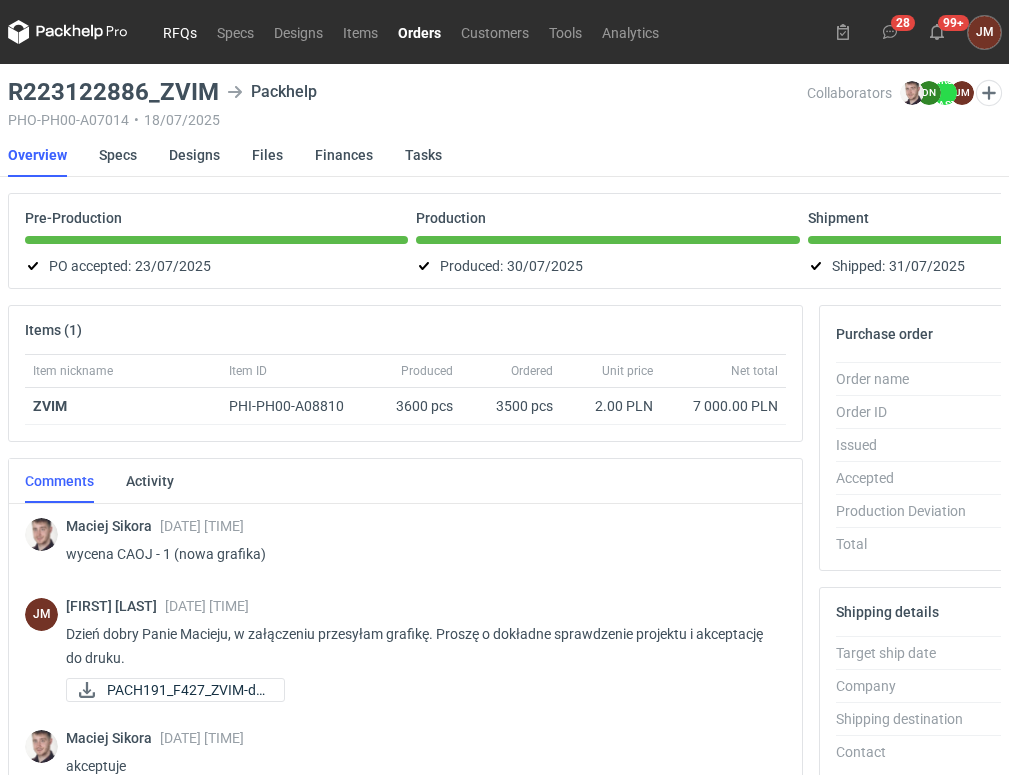 click on "RFQs" at bounding box center (180, 32) 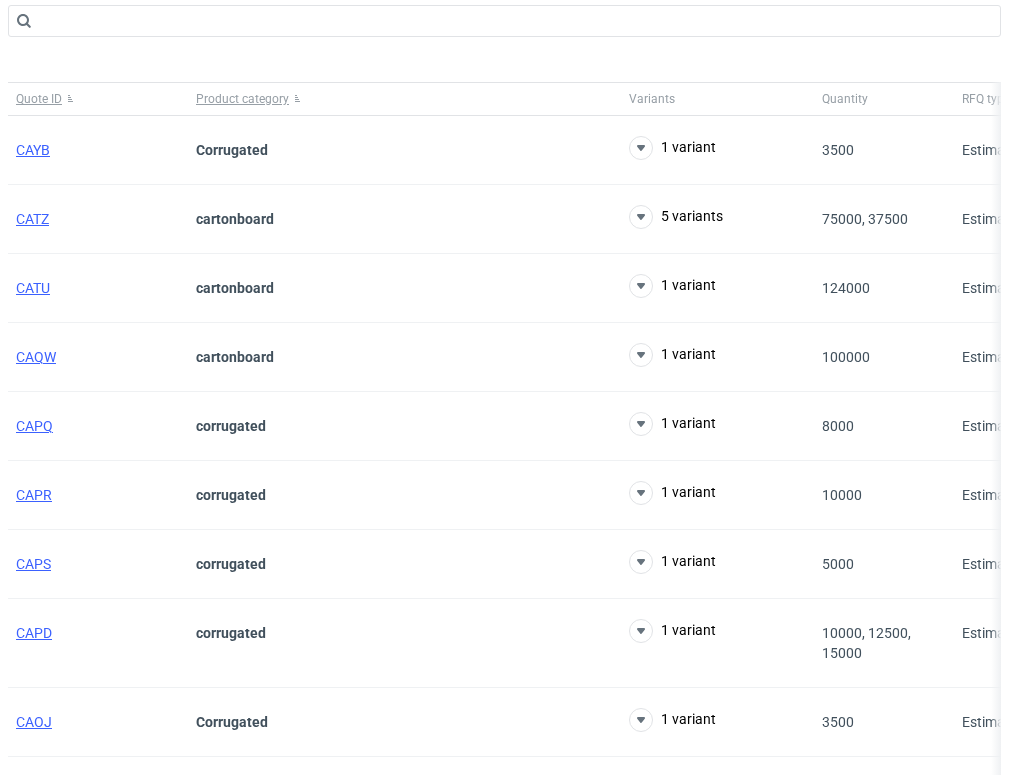 scroll, scrollTop: 118, scrollLeft: 0, axis: vertical 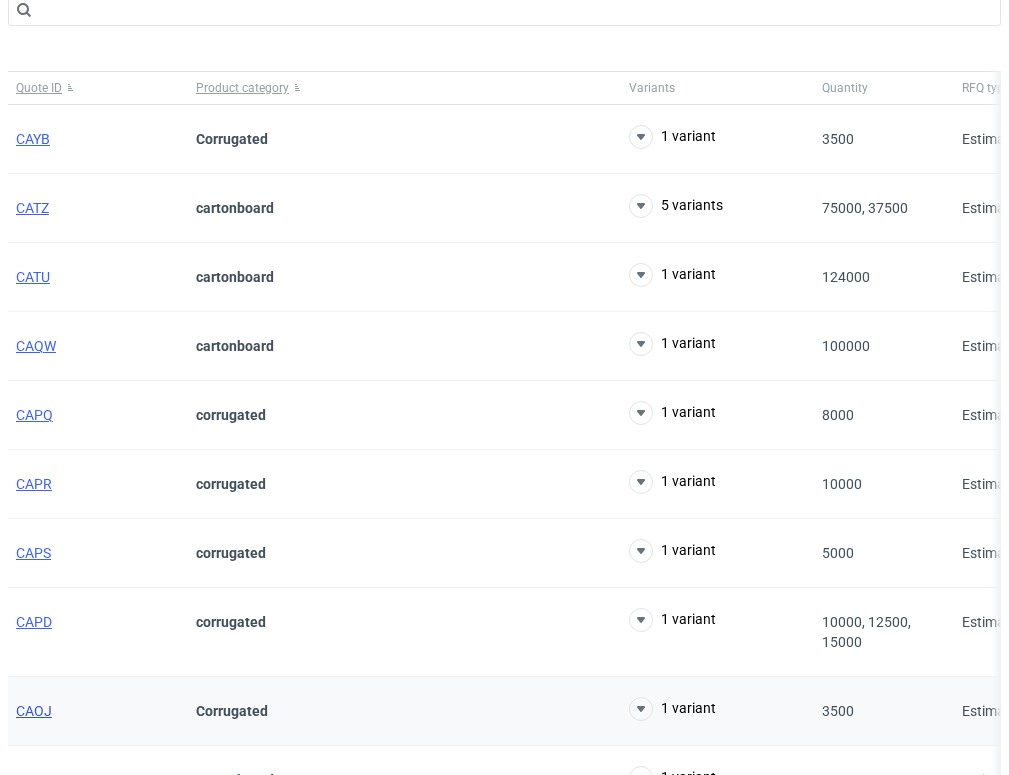 click on "CAOJ" at bounding box center [34, 711] 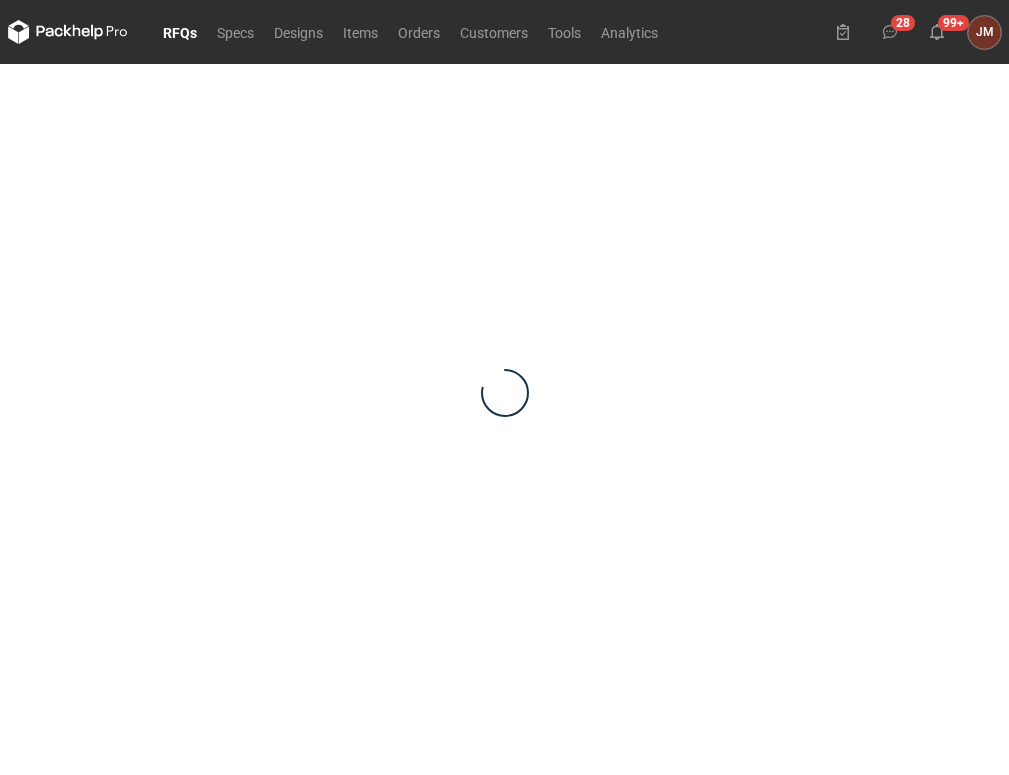 scroll, scrollTop: 0, scrollLeft: 0, axis: both 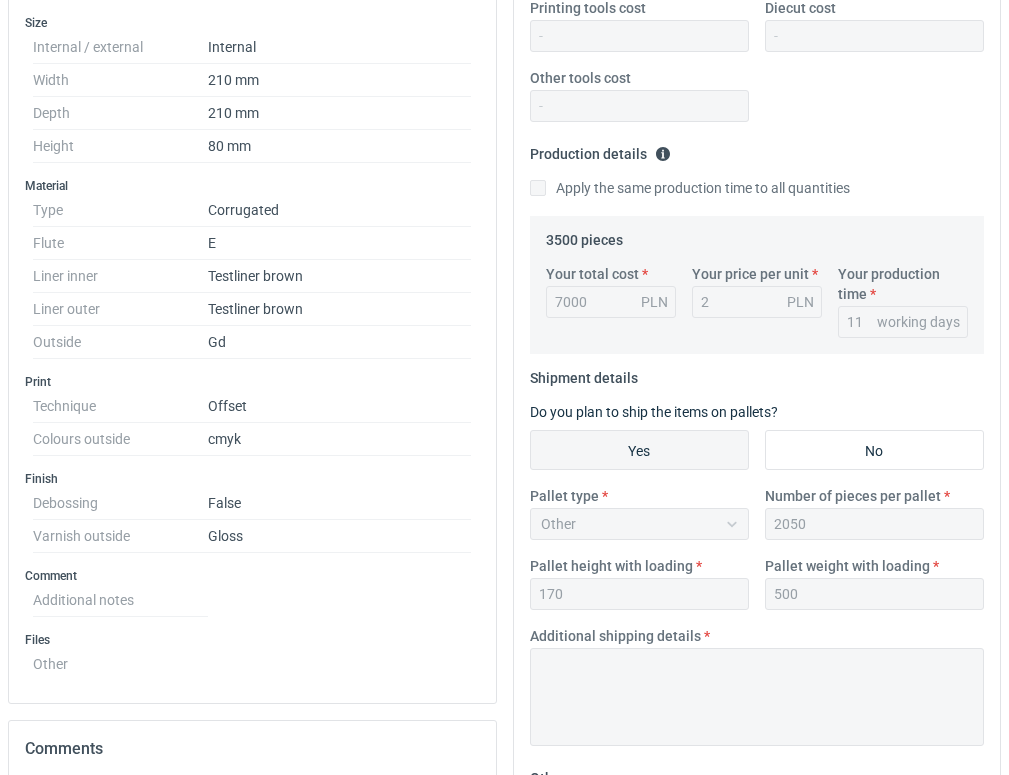 drag, startPoint x: 1007, startPoint y: 512, endPoint x: 1014, endPoint y: 567, distance: 55.443665 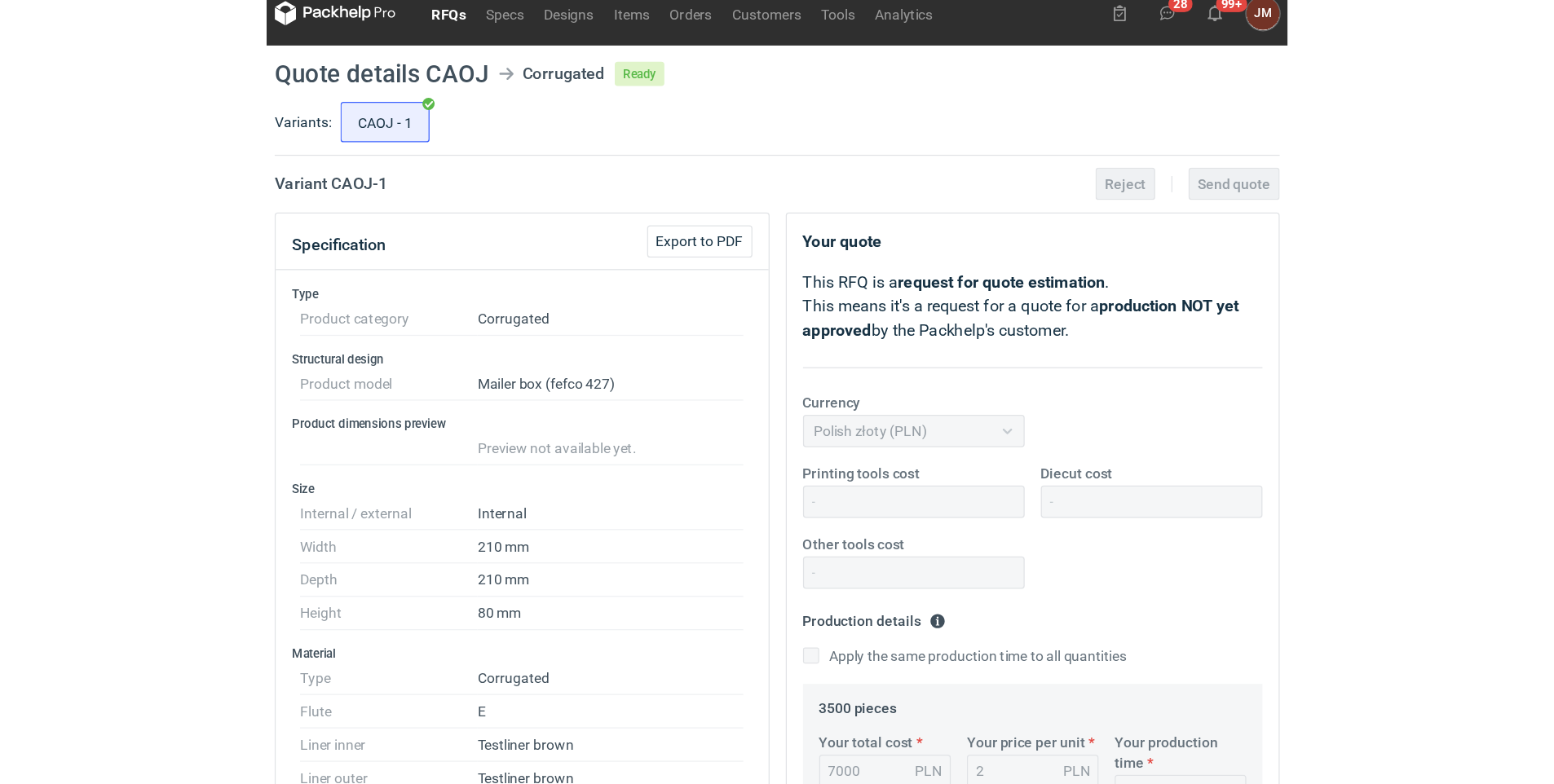scroll, scrollTop: 0, scrollLeft: 0, axis: both 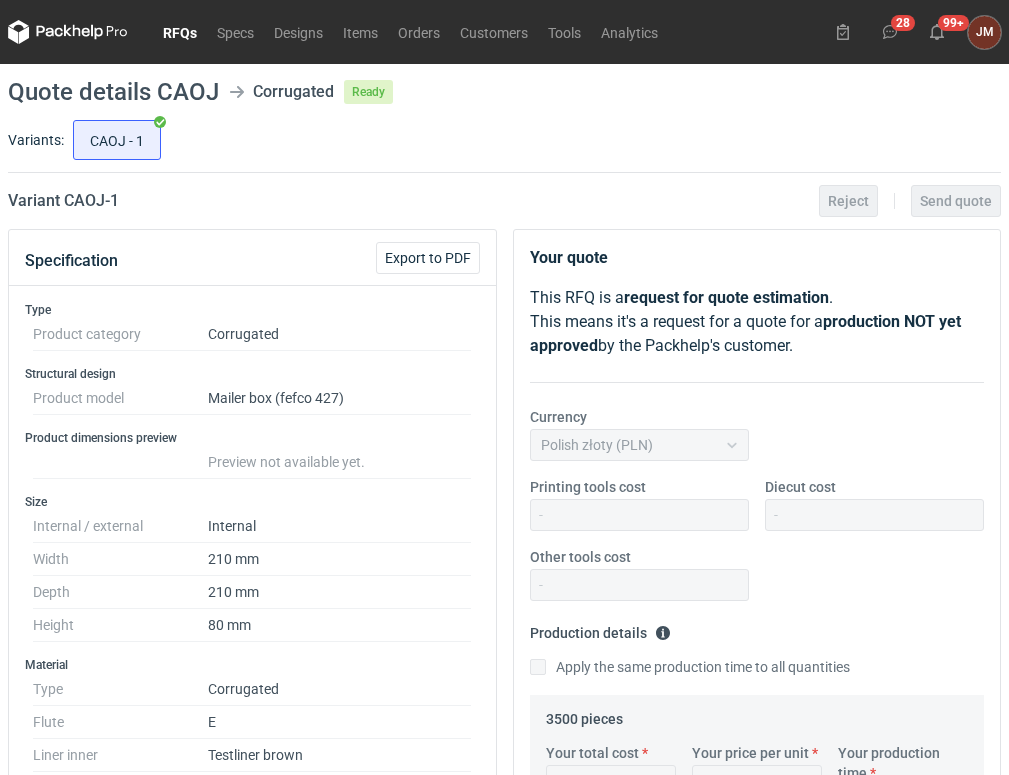 click on "RFQs" at bounding box center [180, 32] 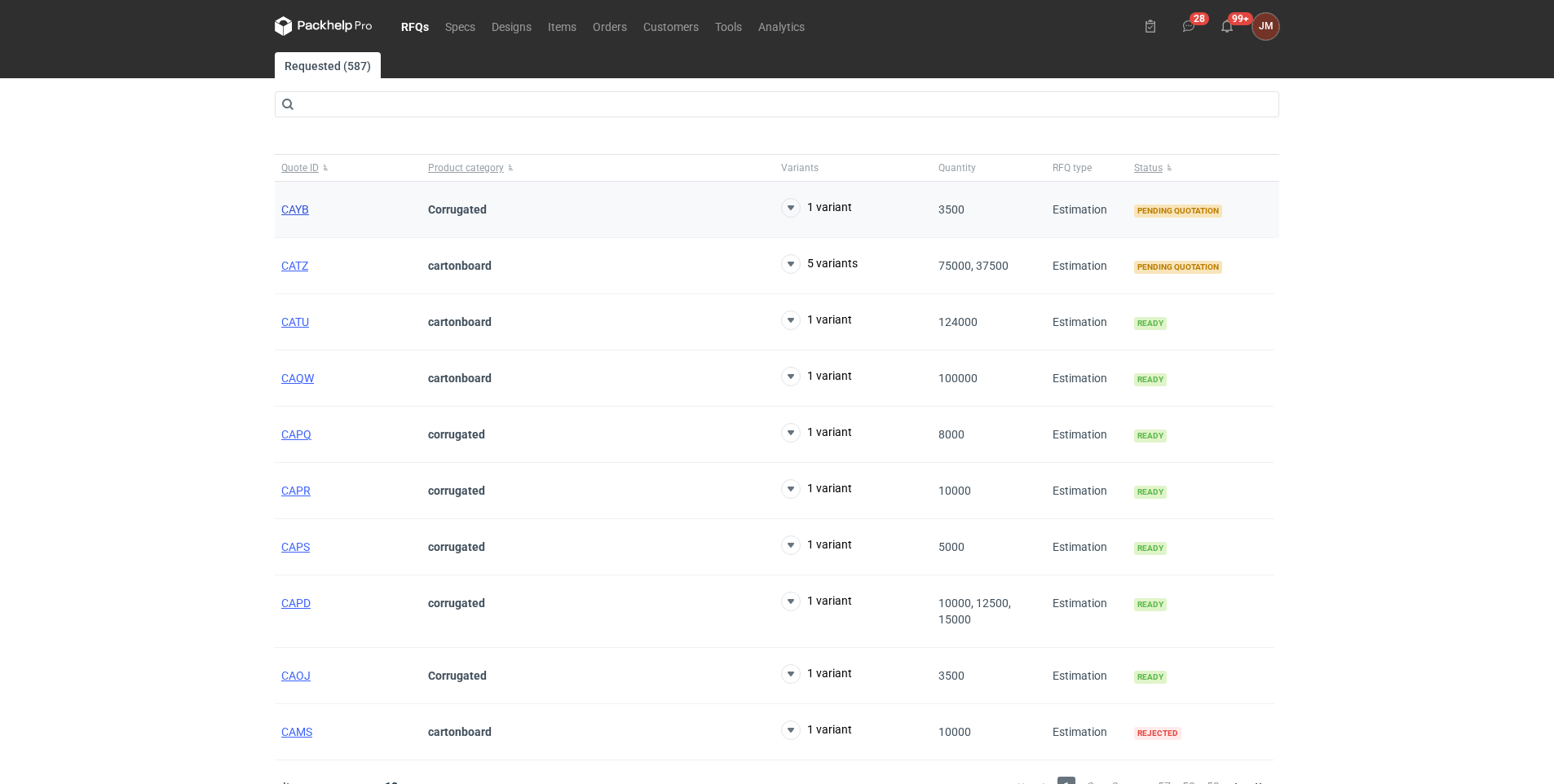 click on "CAYB" at bounding box center [295, 209] 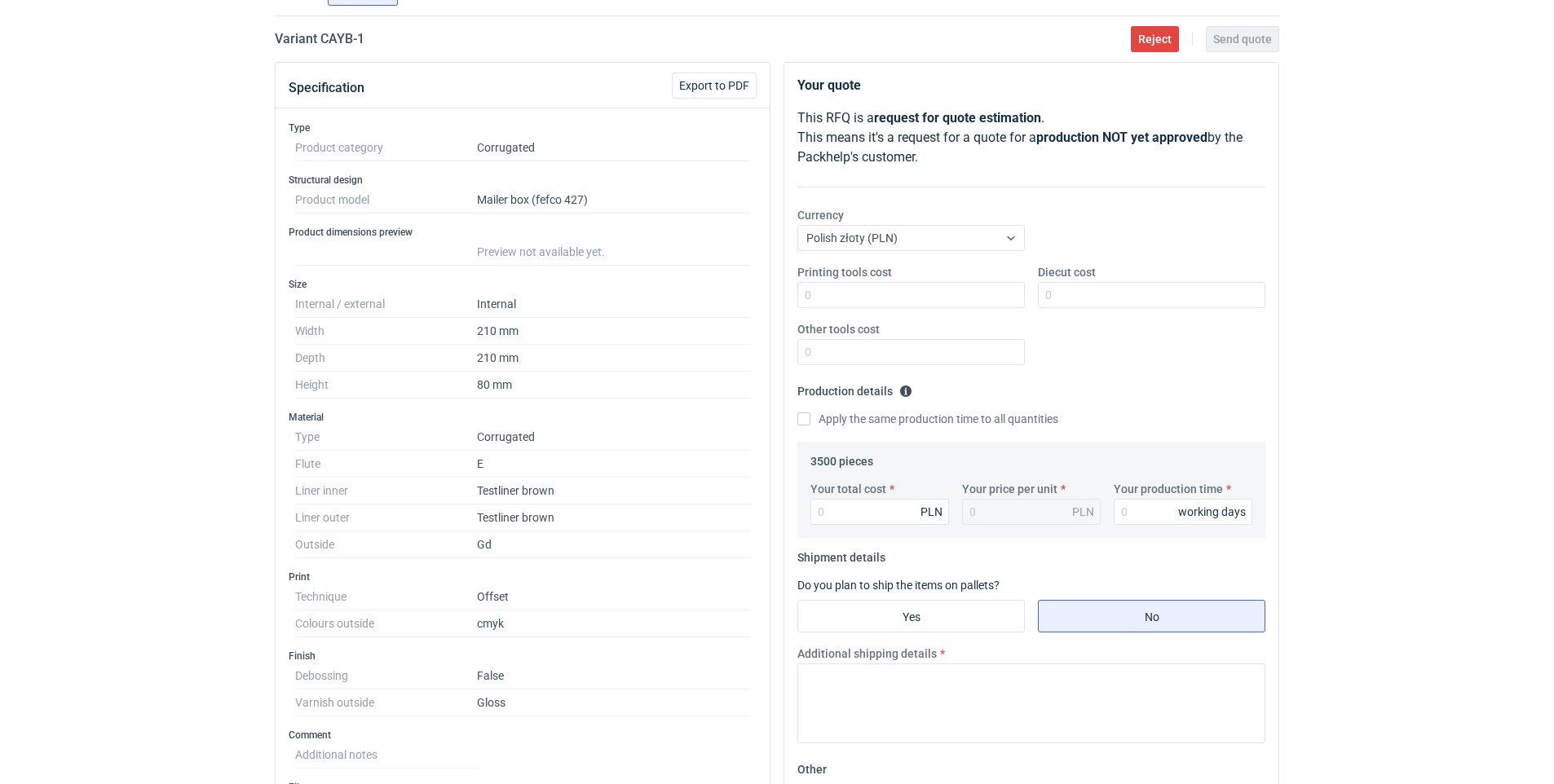 scroll, scrollTop: 127, scrollLeft: 0, axis: vertical 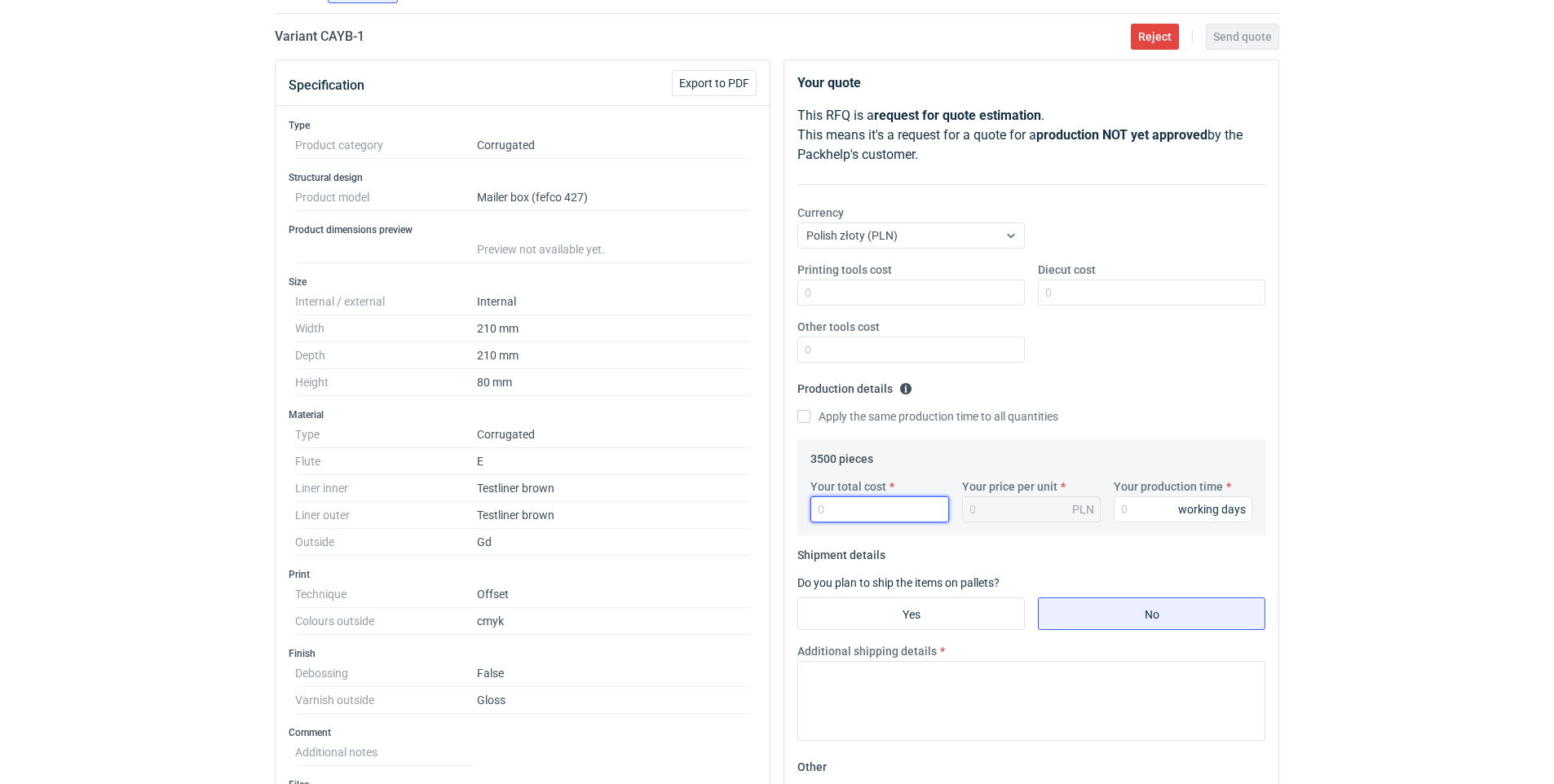 click on "Your total cost" at bounding box center (880, 509) 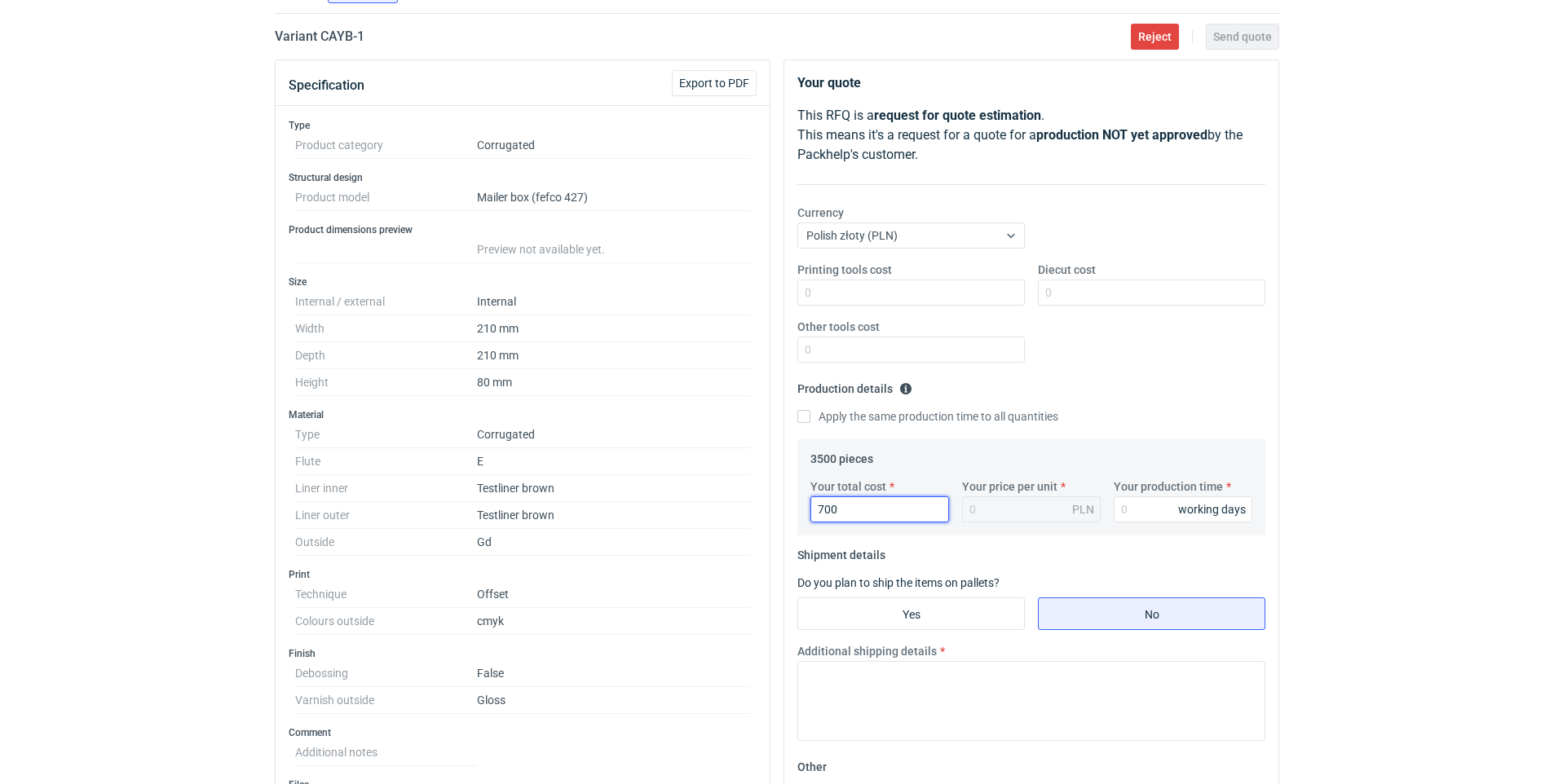 type on "7000" 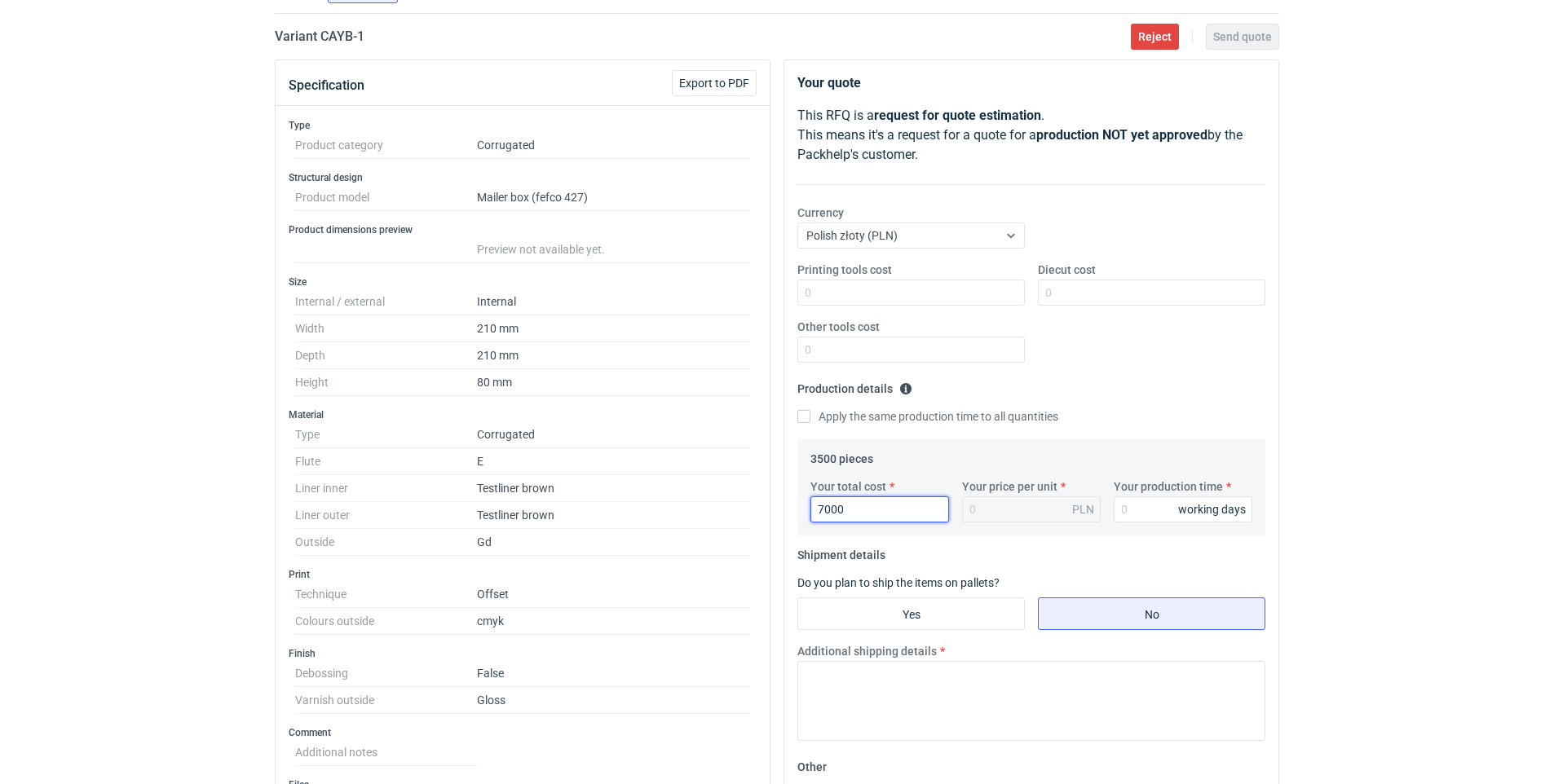 type on "2" 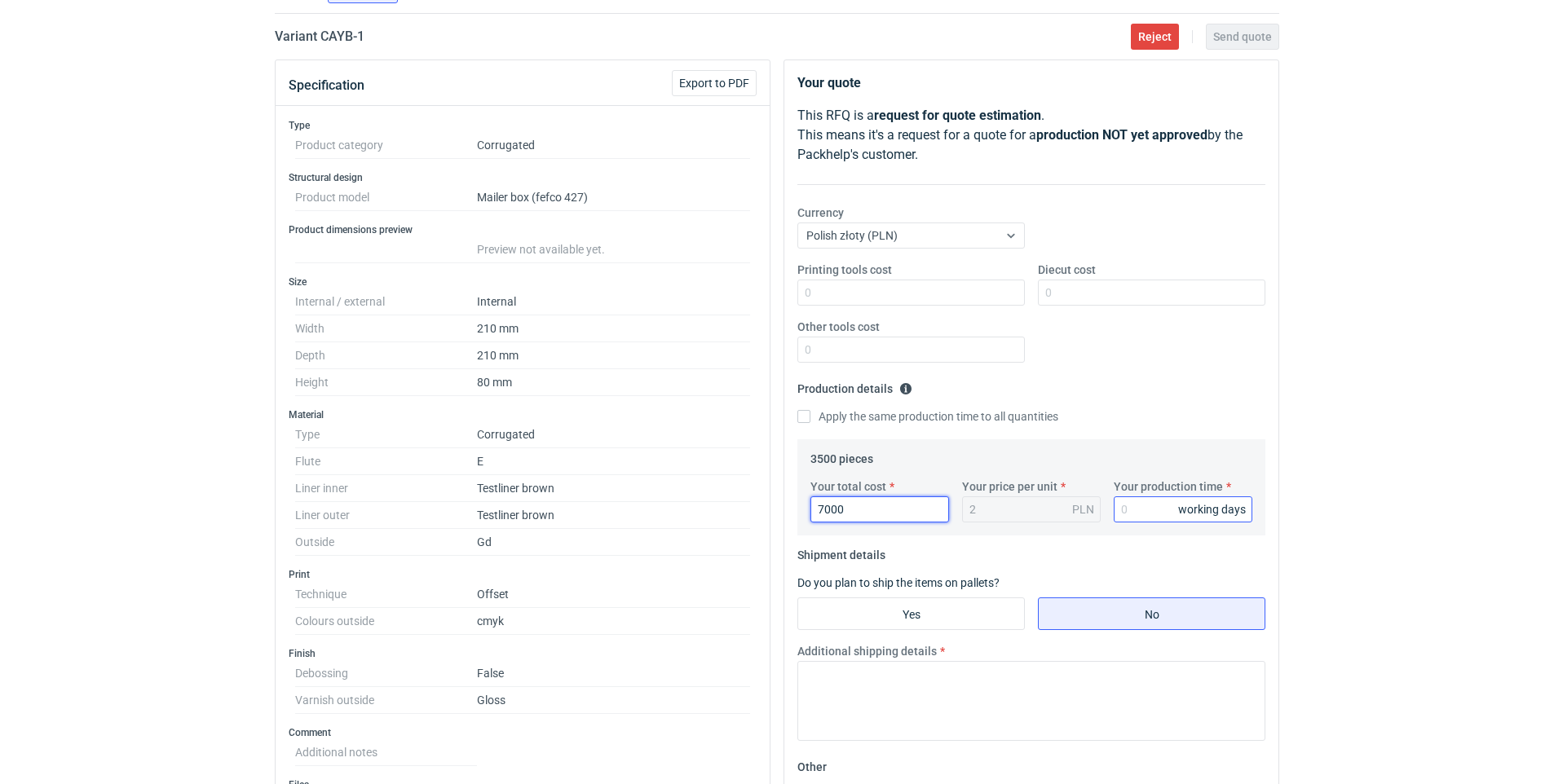type on "7000" 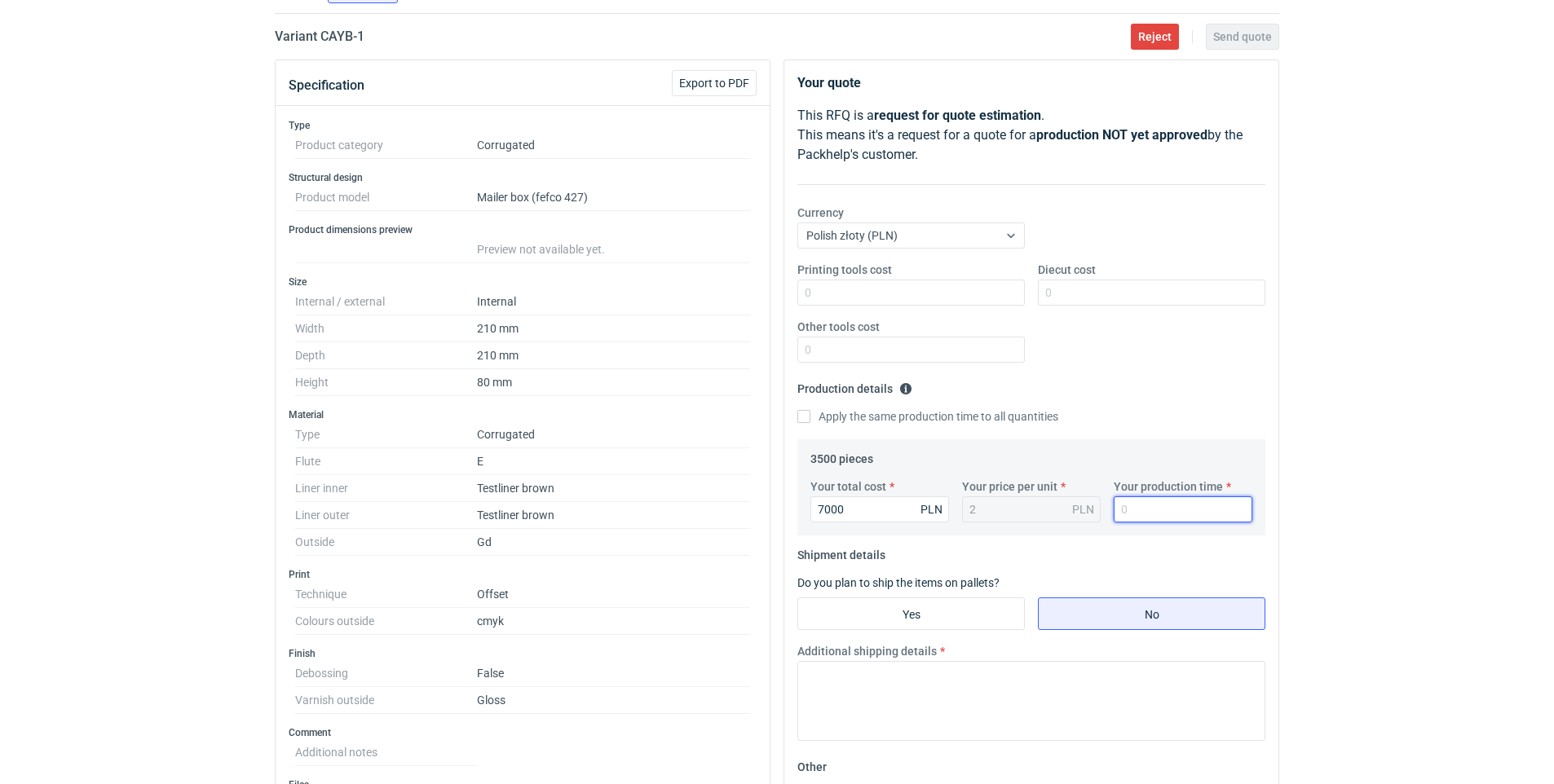 click on "Your production time" at bounding box center (1183, 509) 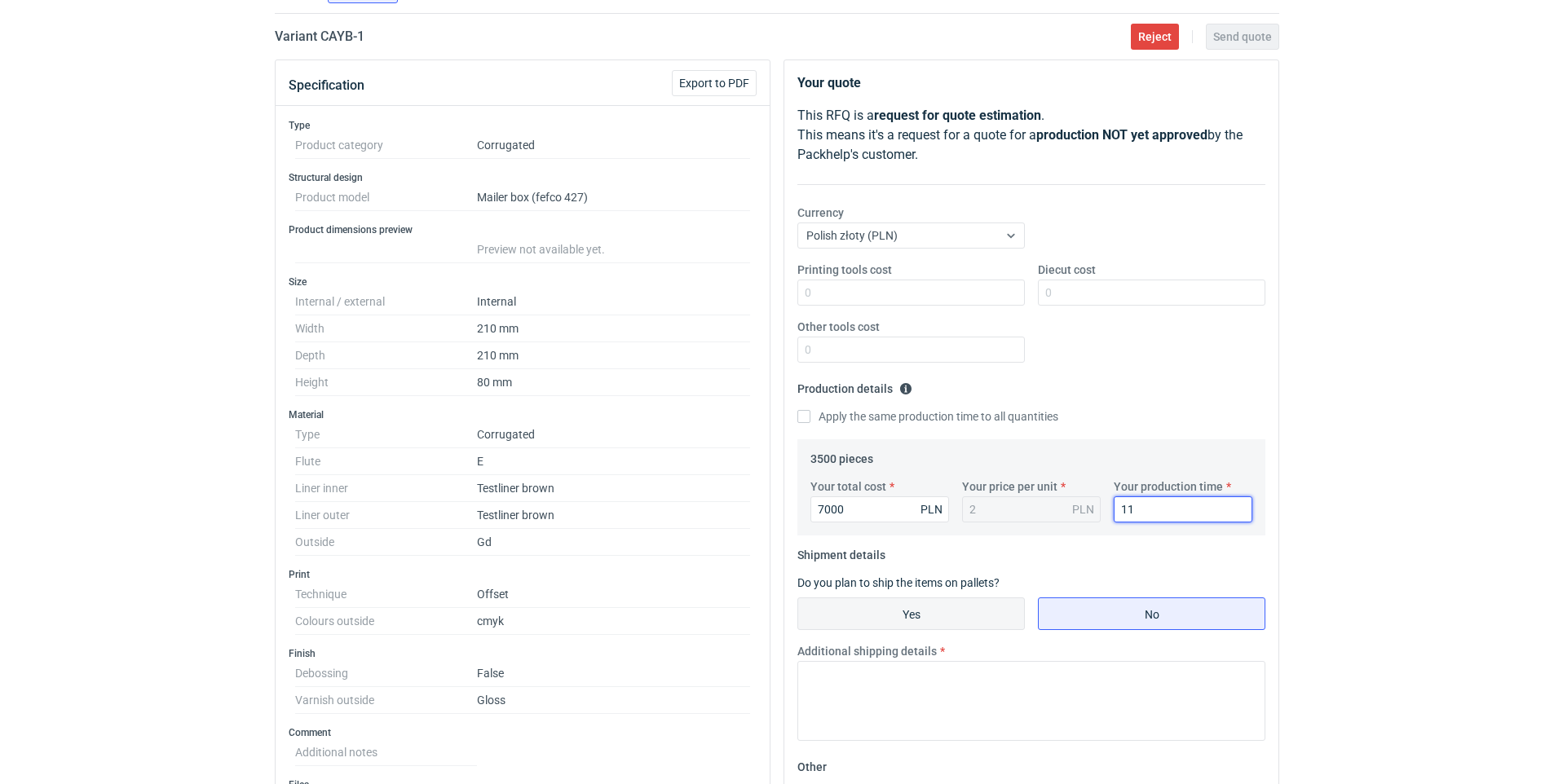 type on "11" 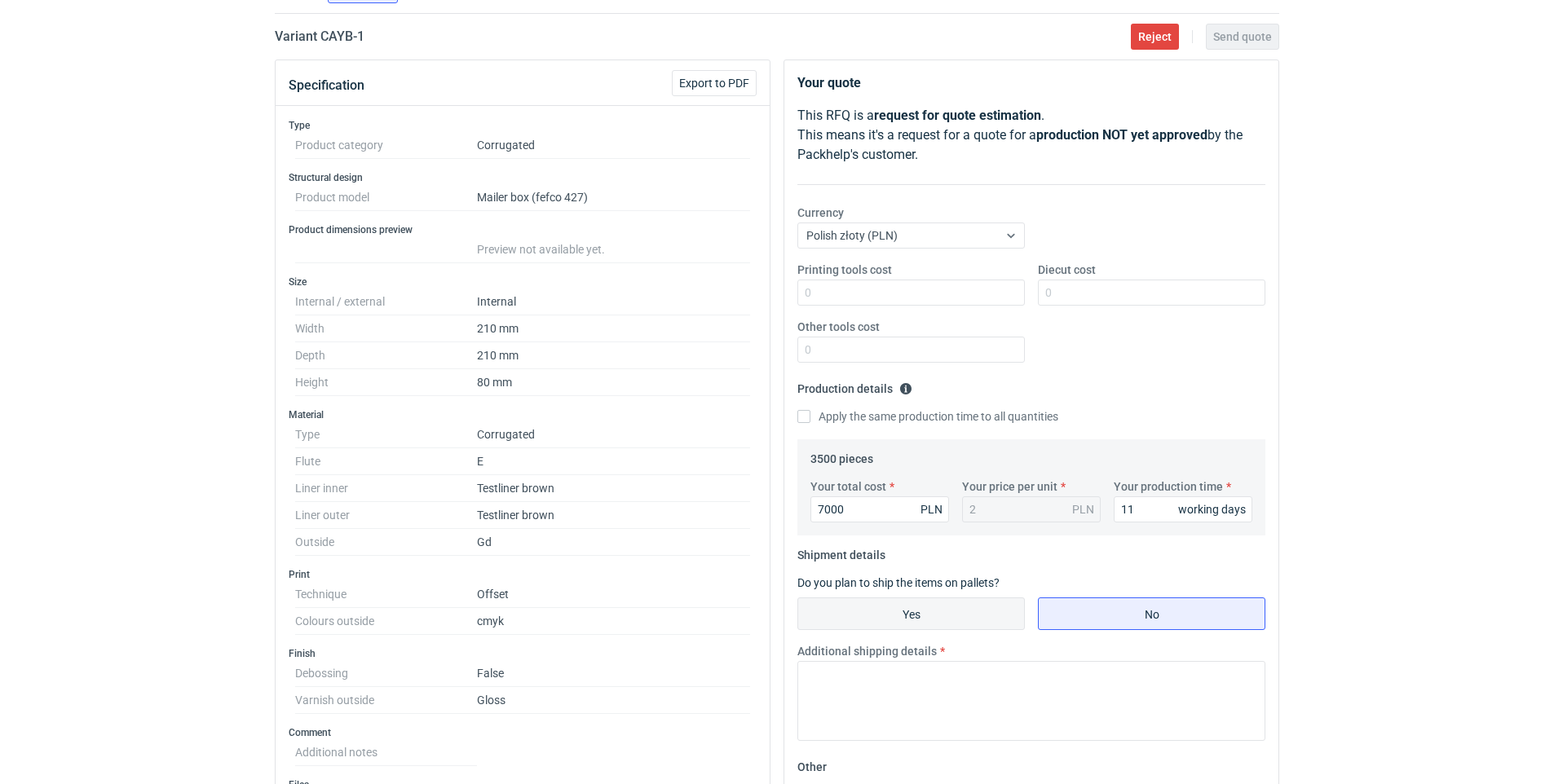 click on "Yes" at bounding box center (911, 614) 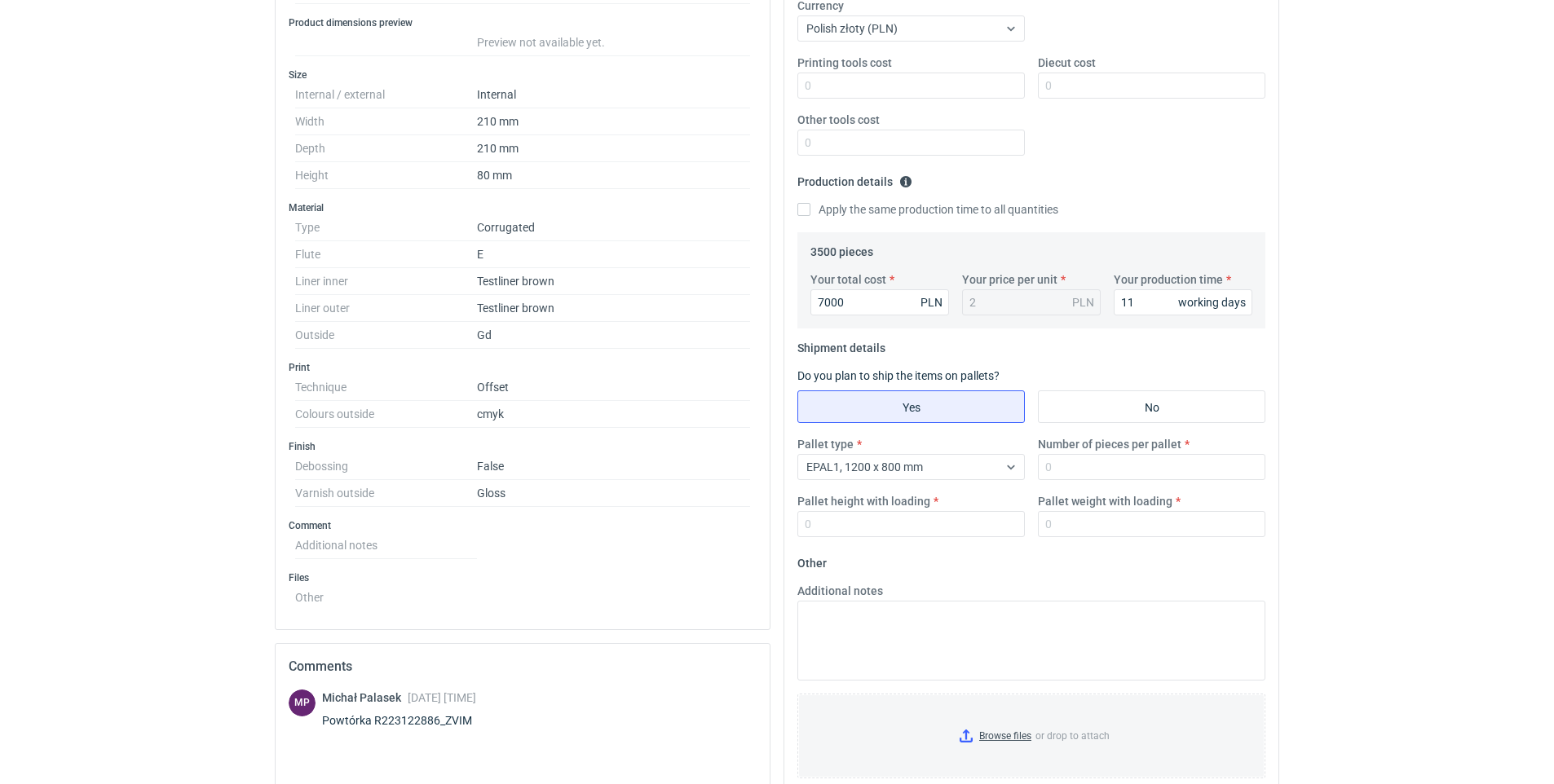scroll, scrollTop: 518, scrollLeft: 0, axis: vertical 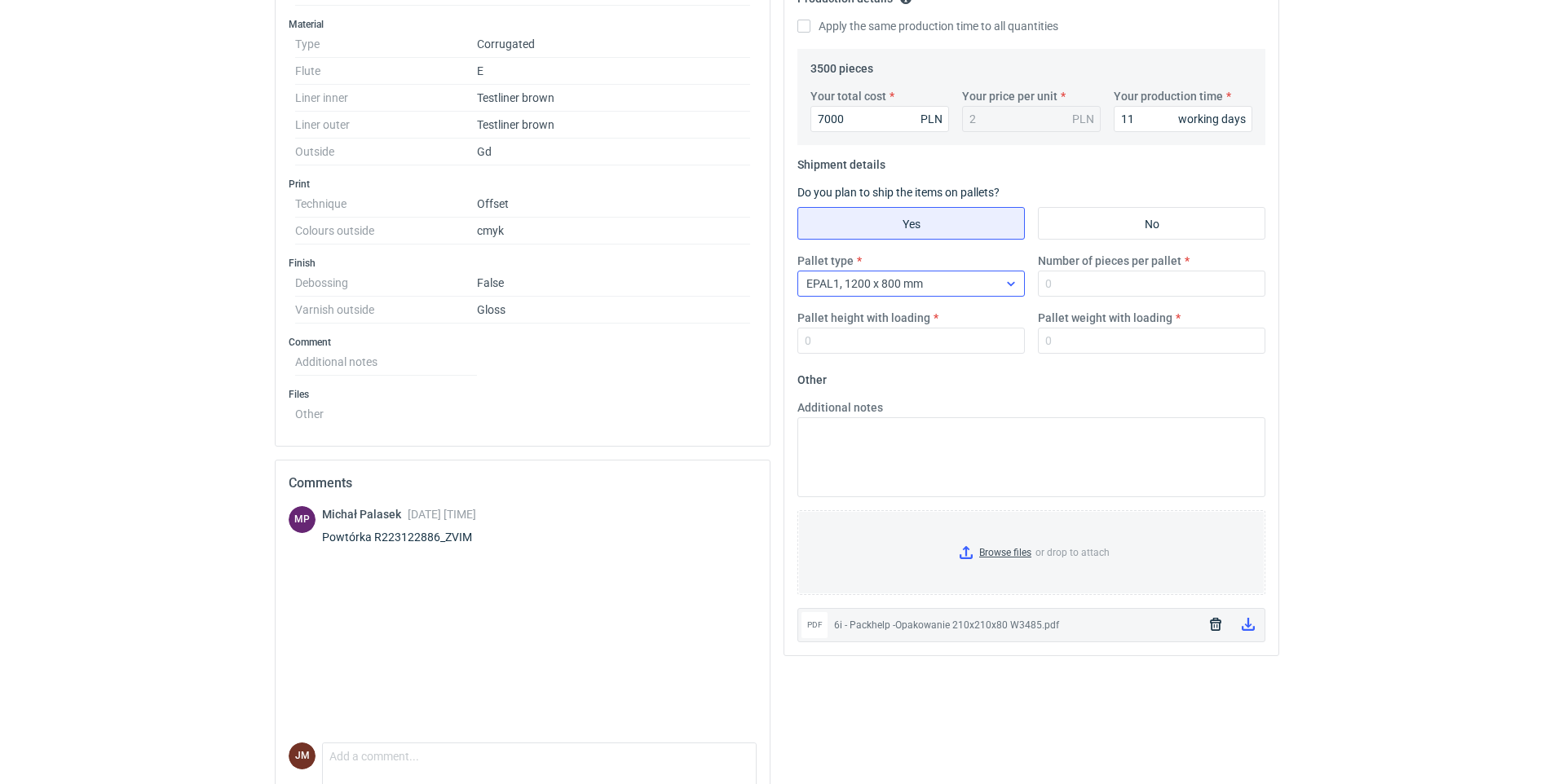 click 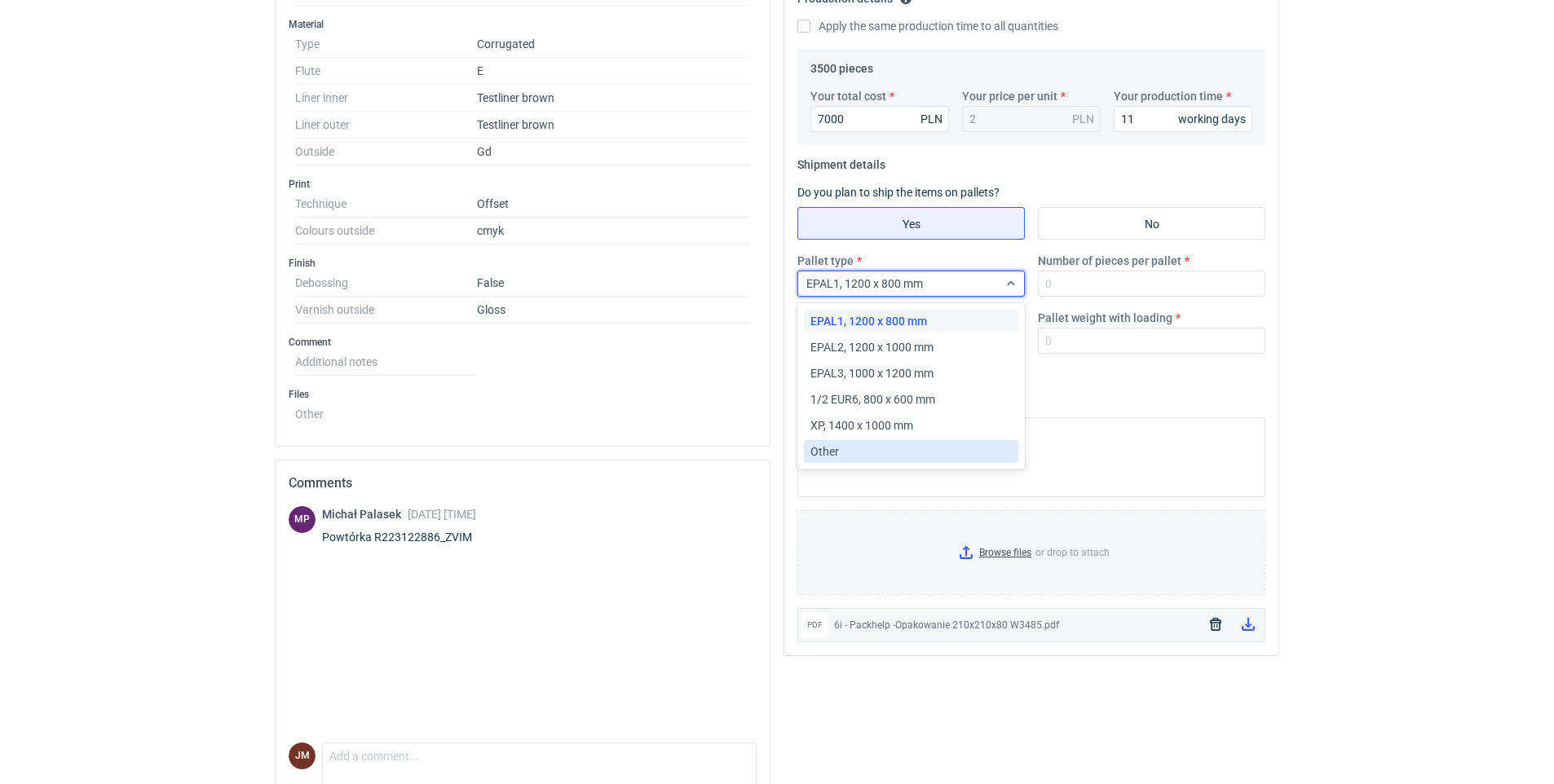 click on "Other" at bounding box center (911, 451) 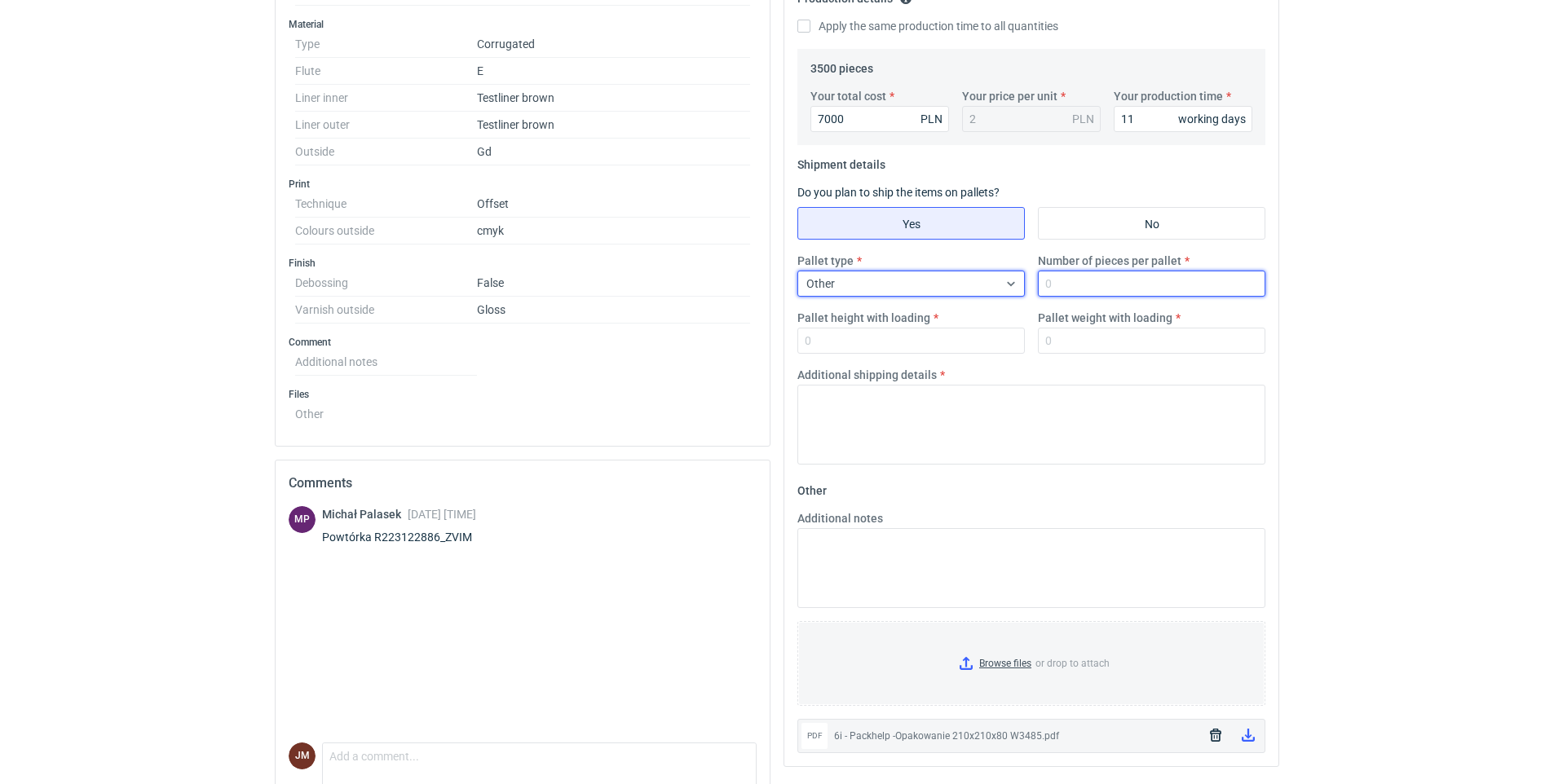 click on "Number of pieces per pallet" at bounding box center (1151, 284) 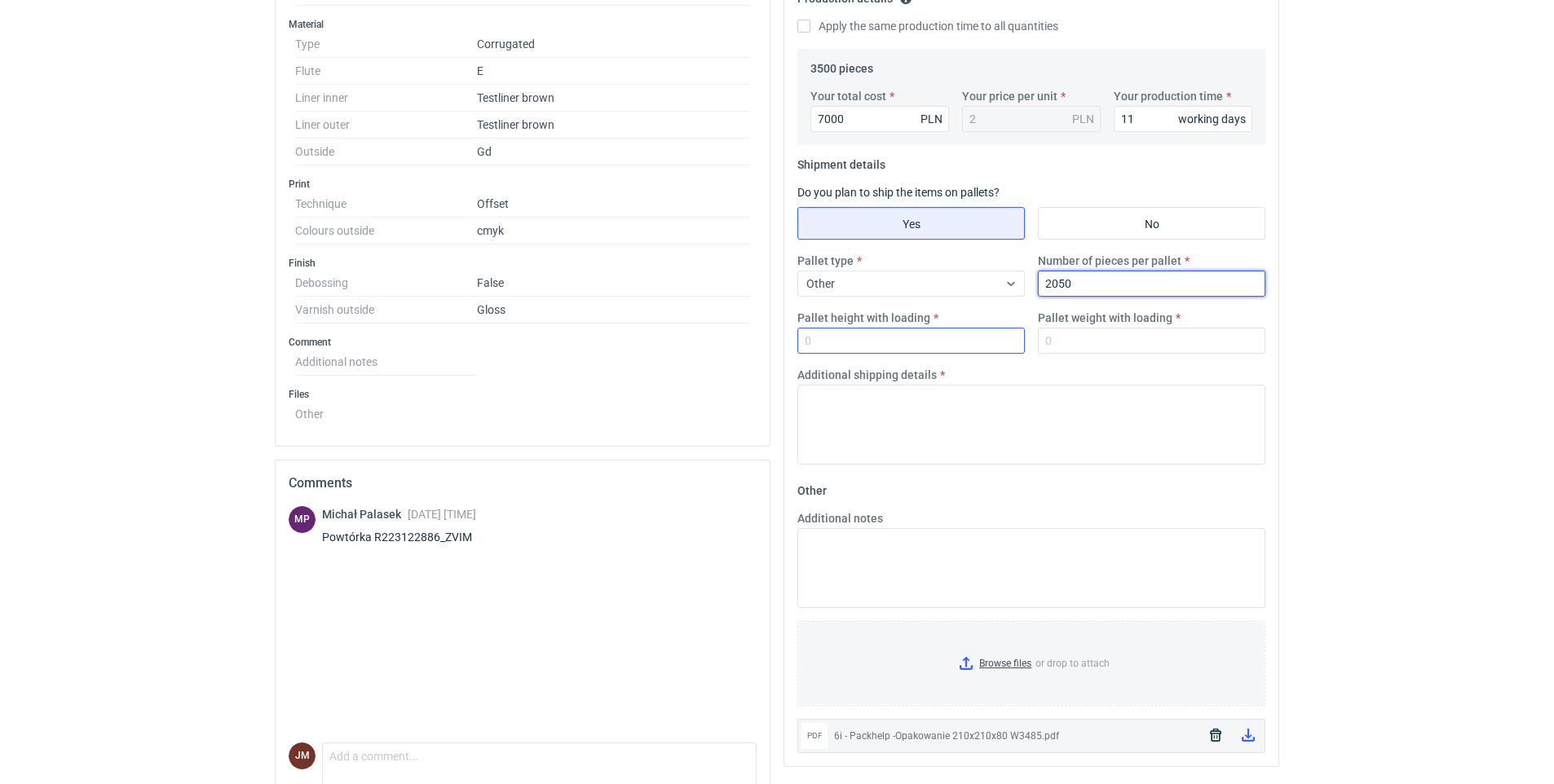 type on "2050" 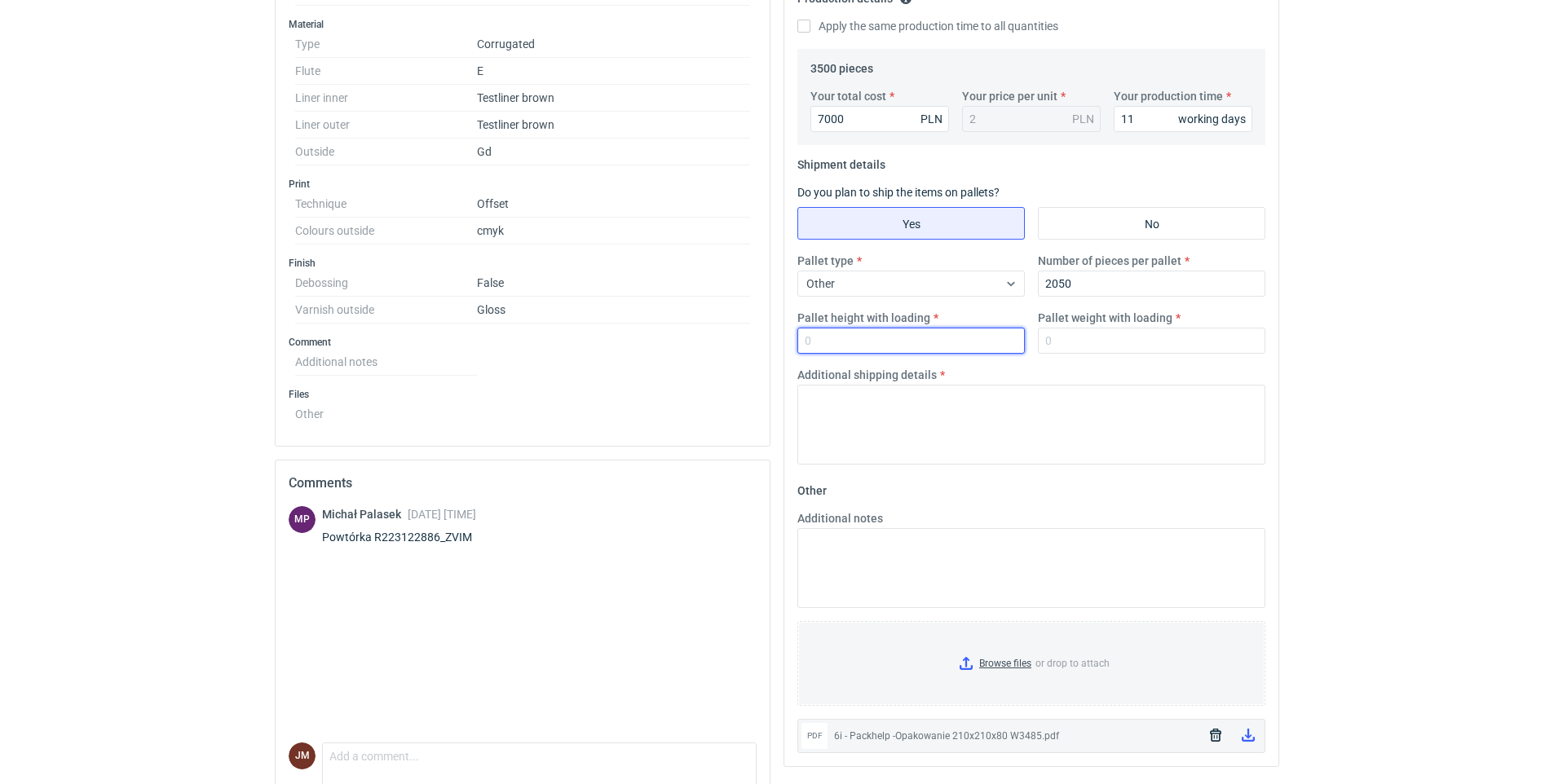 click on "Pallet height with loading" at bounding box center (911, 341) 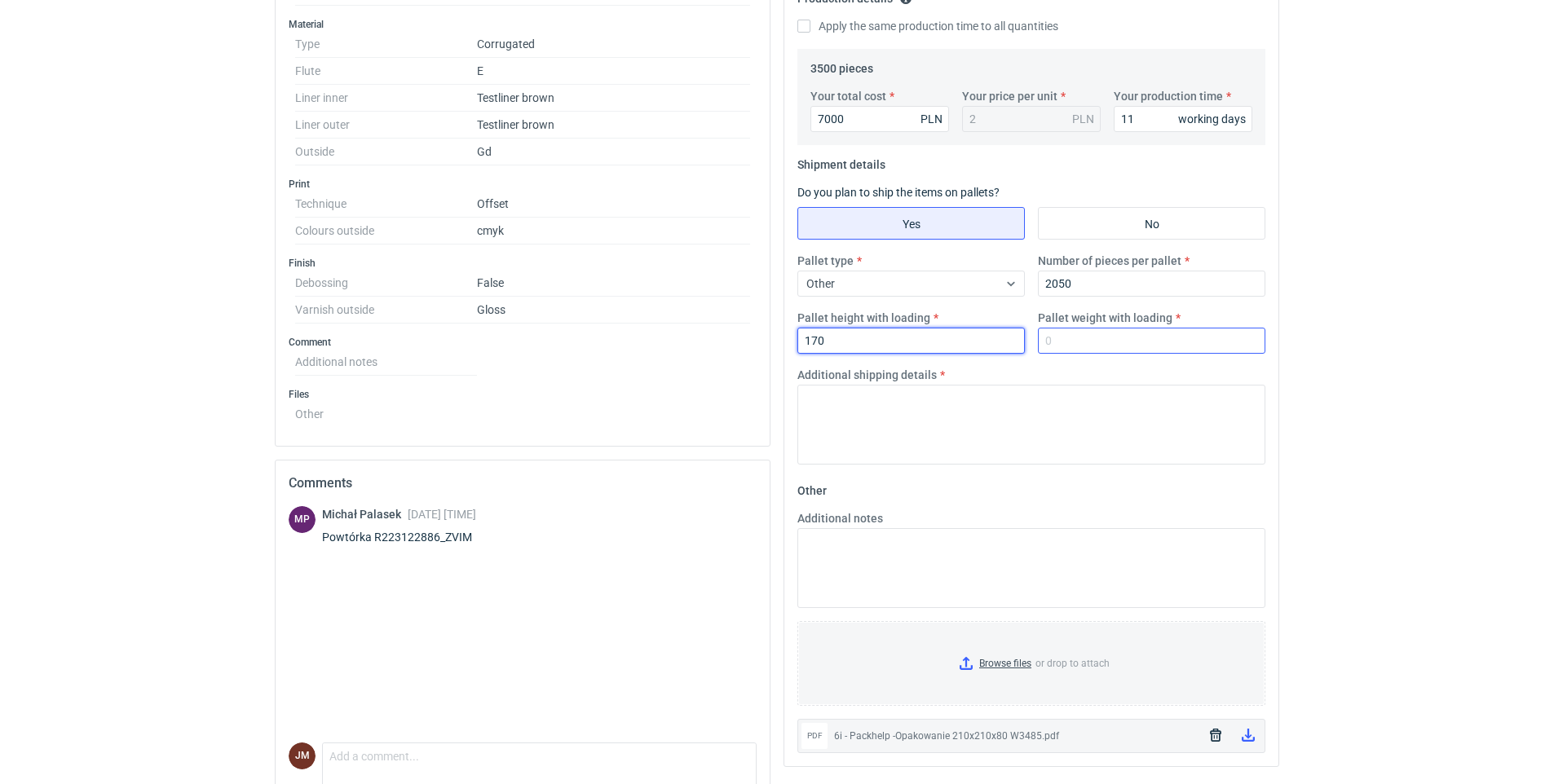 type on "170" 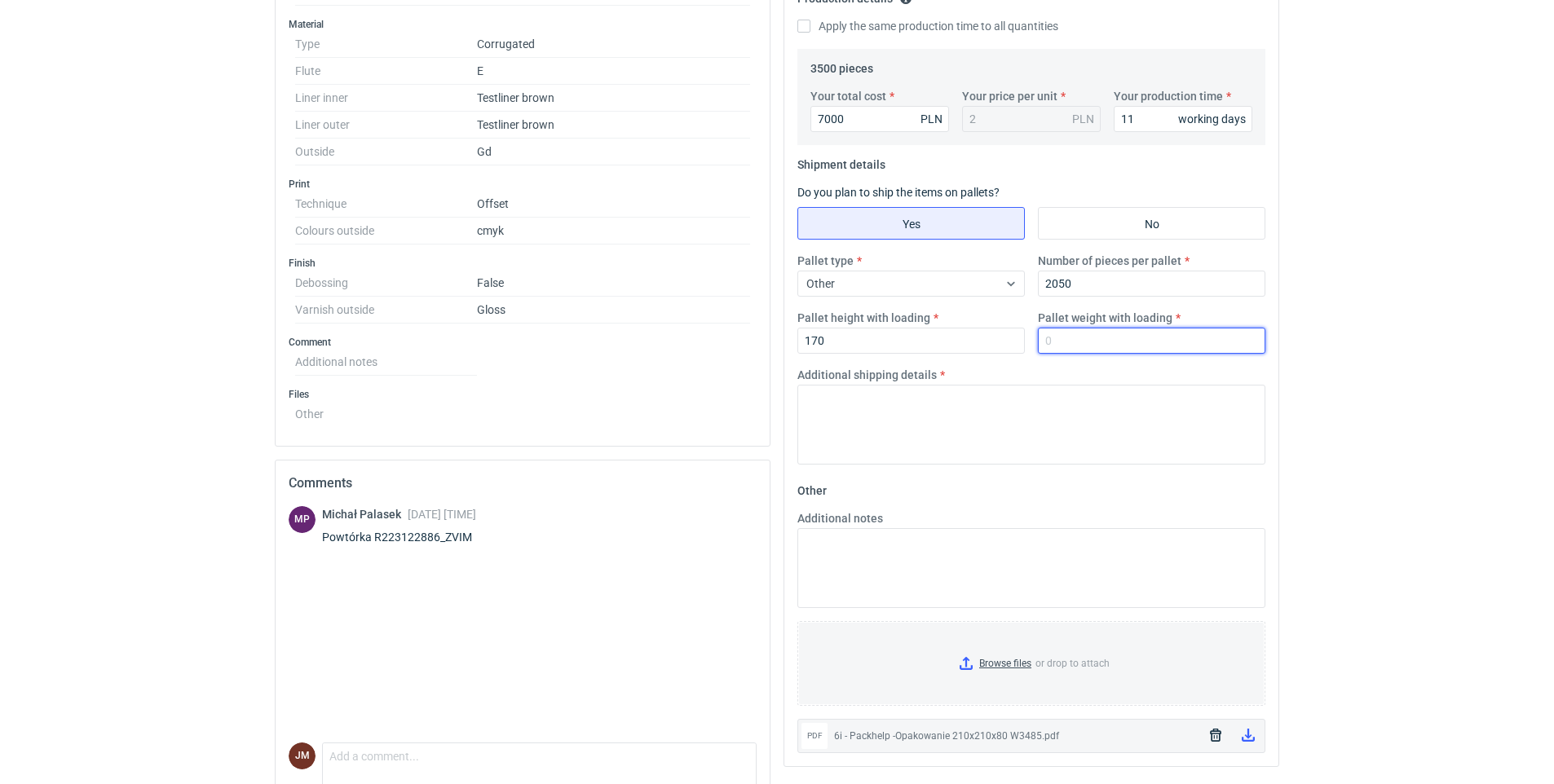 click on "Pallet weight with loading" at bounding box center (1151, 341) 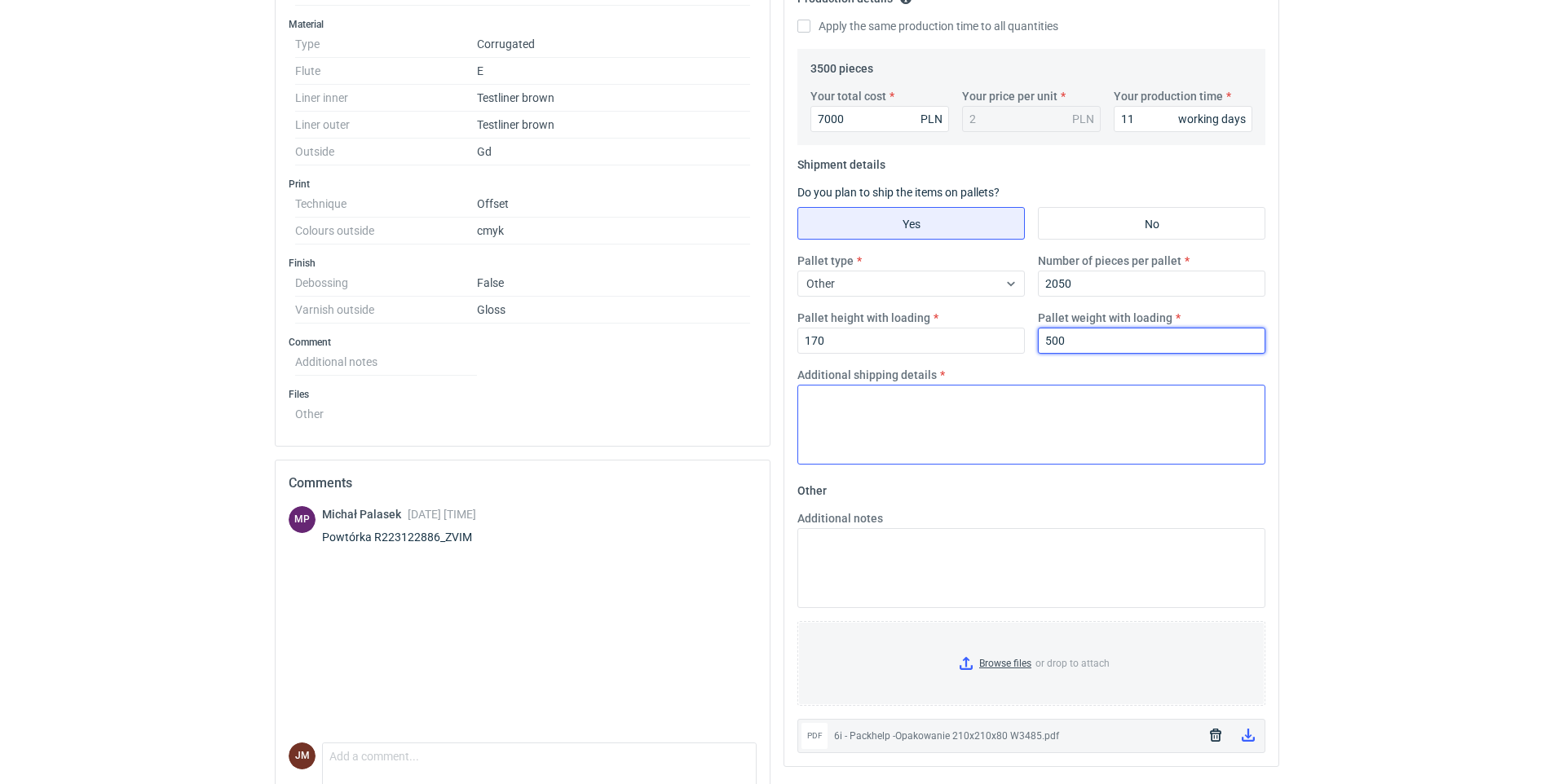 type on "500" 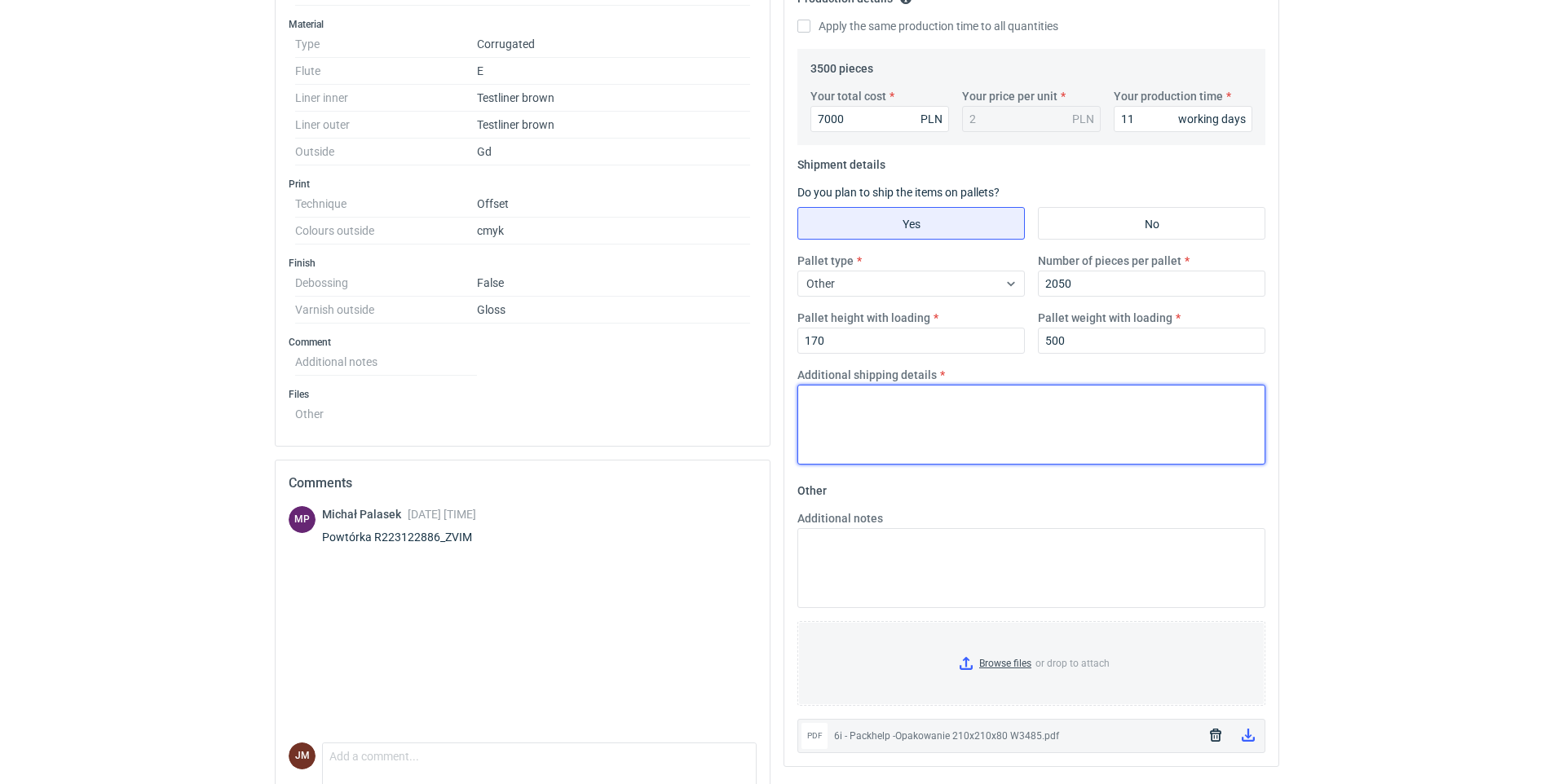 click on "Additional shipping details" at bounding box center [1031, 425] 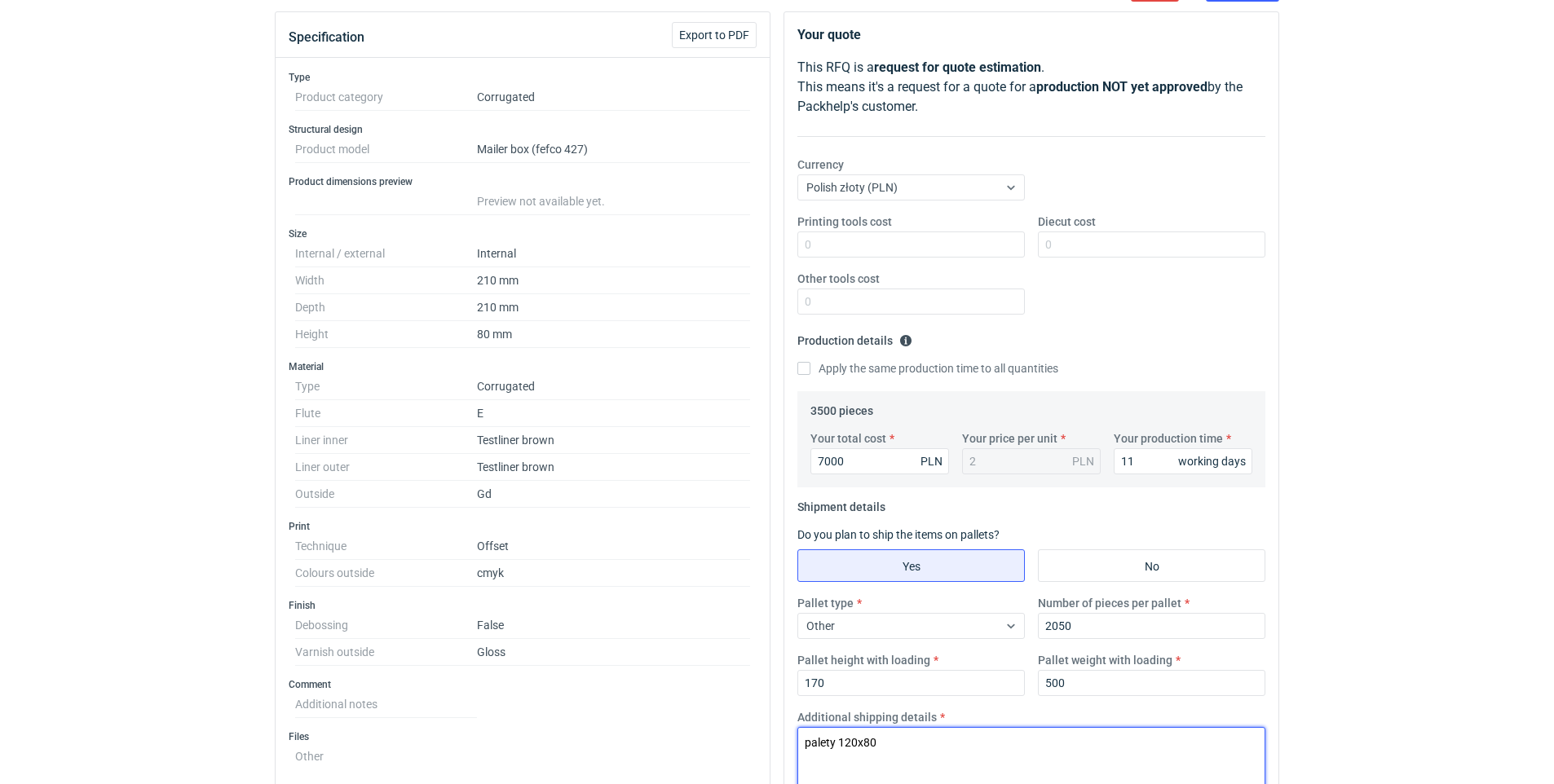 scroll, scrollTop: 117, scrollLeft: 0, axis: vertical 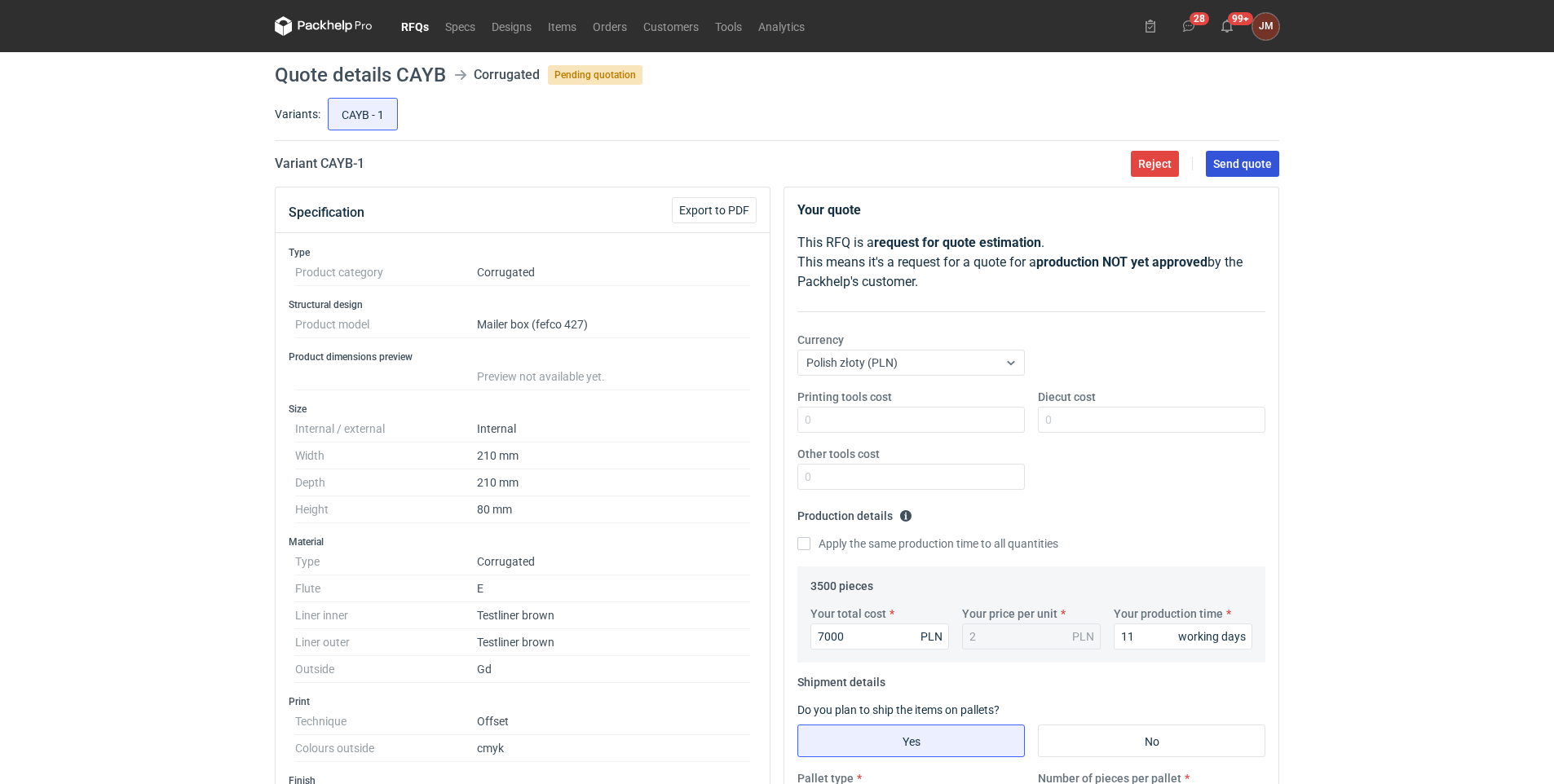 type on "palety 120x80" 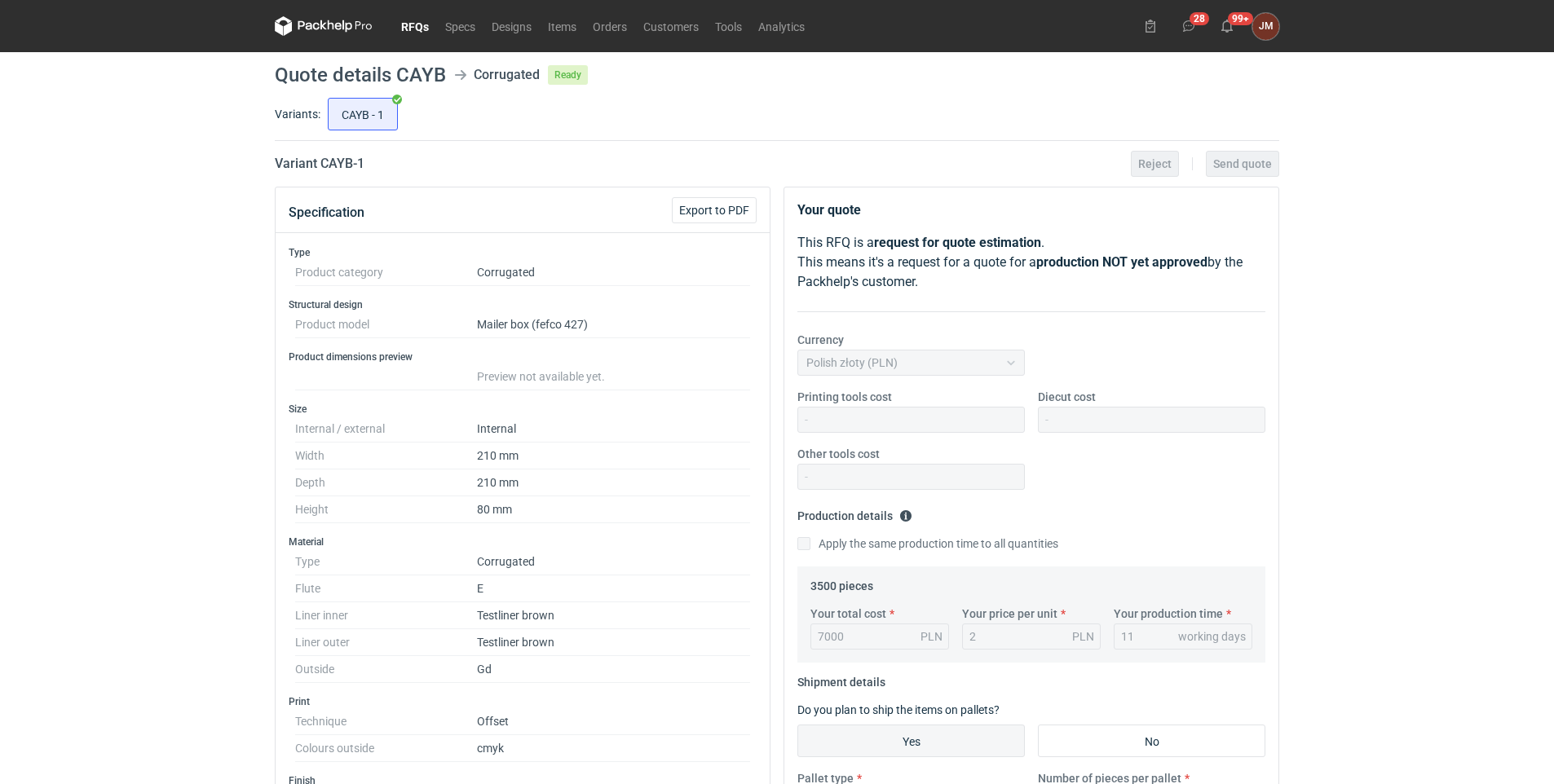 click on "RFQs" at bounding box center [415, 26] 